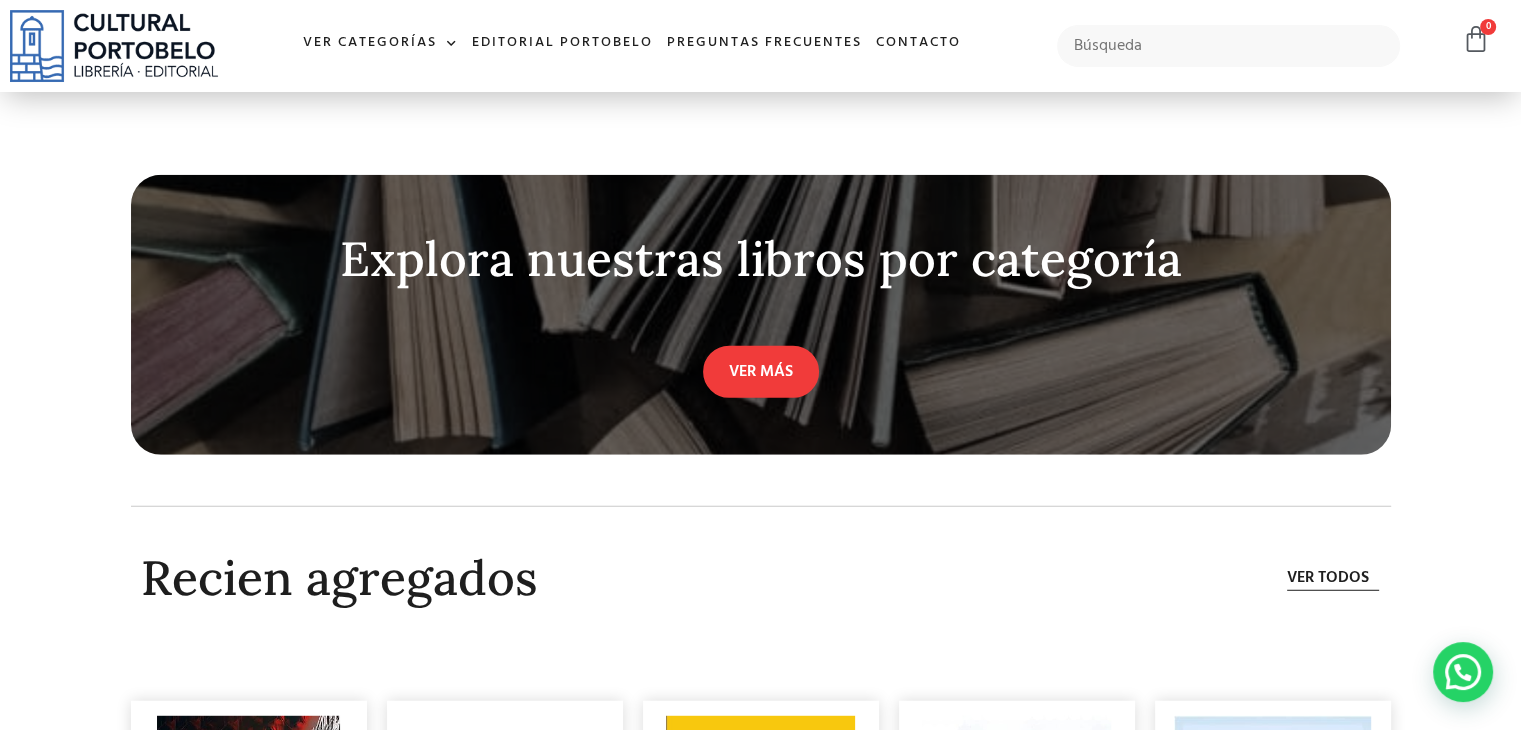 scroll, scrollTop: 5192, scrollLeft: 0, axis: vertical 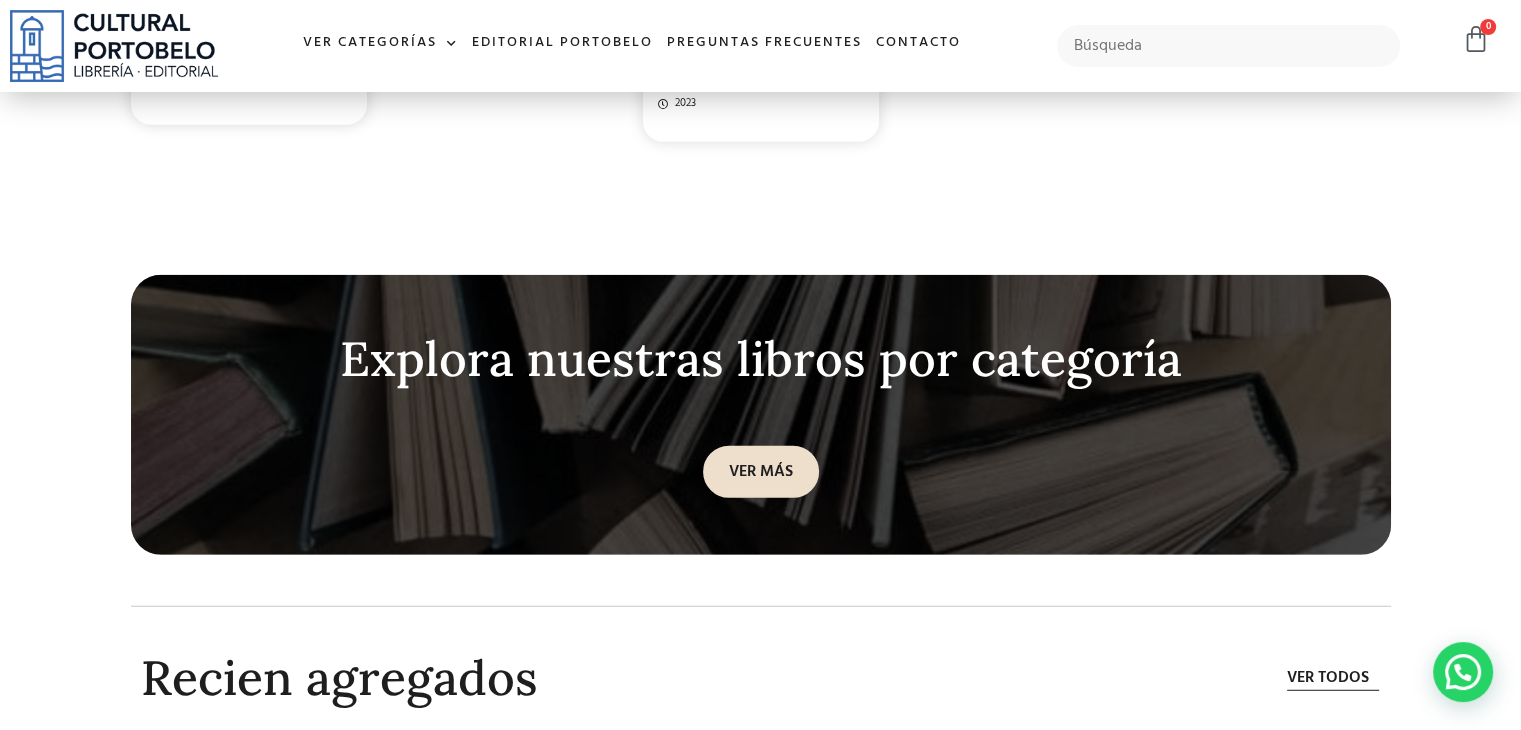 click on "VER MÁS" at bounding box center [761, 472] 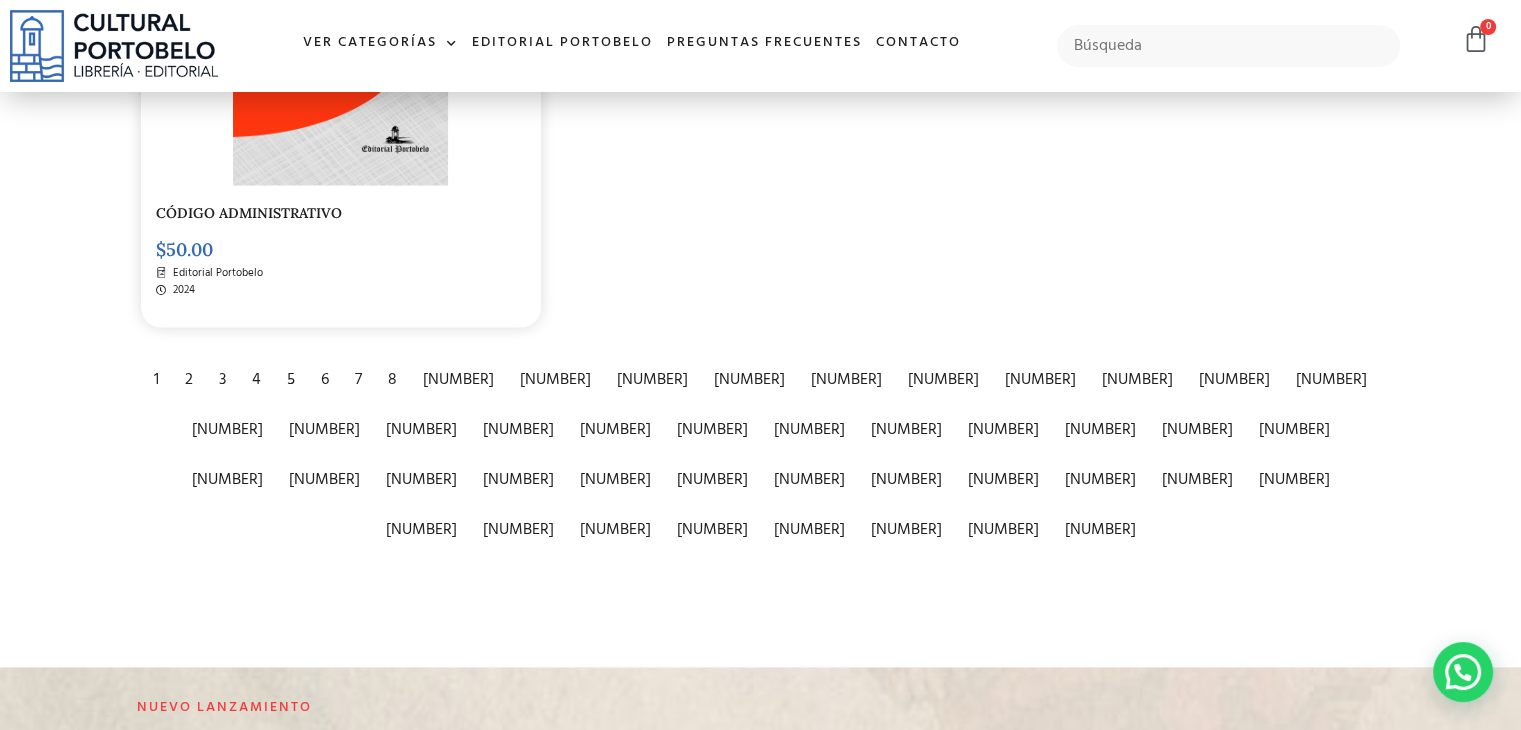scroll, scrollTop: 3600, scrollLeft: 0, axis: vertical 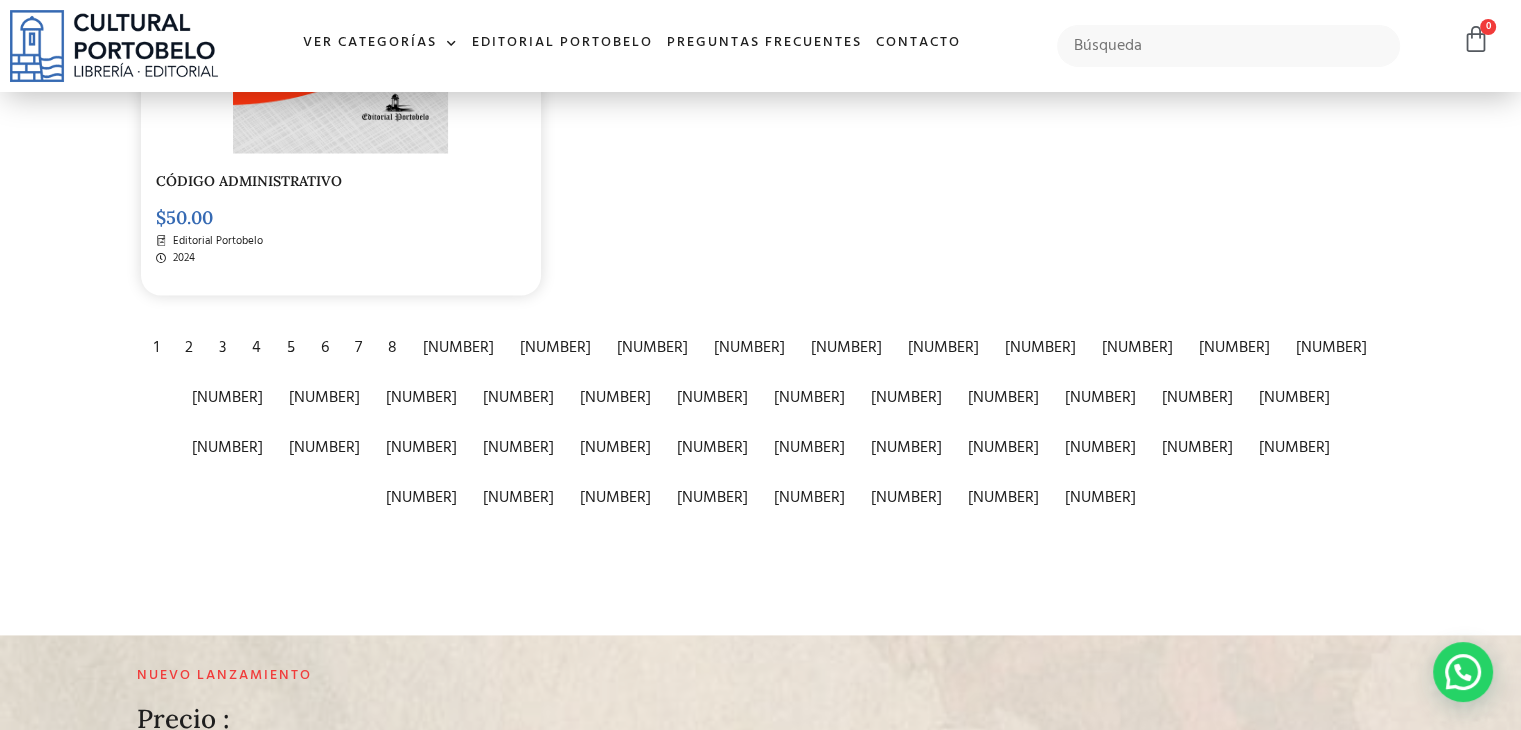 click on "2" at bounding box center (189, 347) 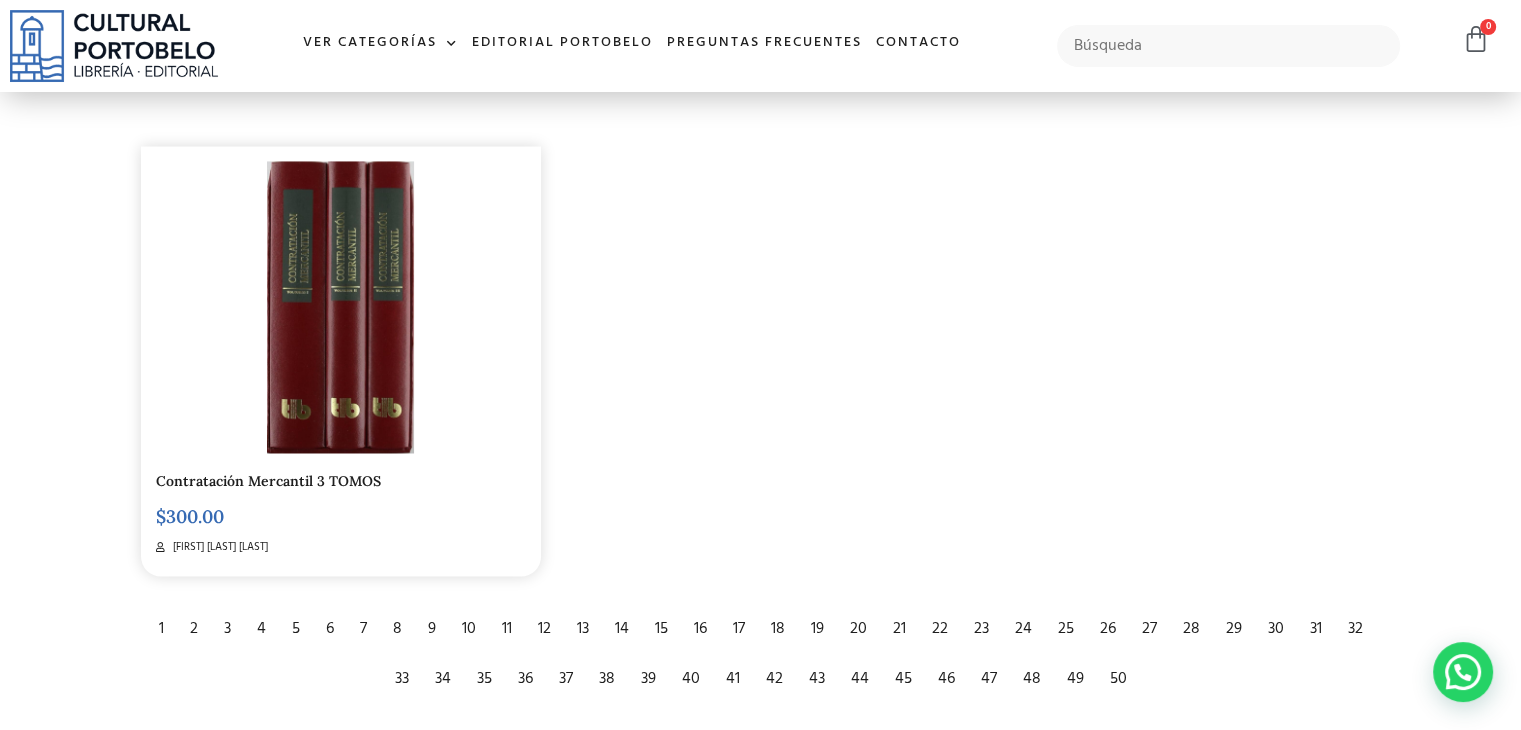 scroll, scrollTop: 3300, scrollLeft: 0, axis: vertical 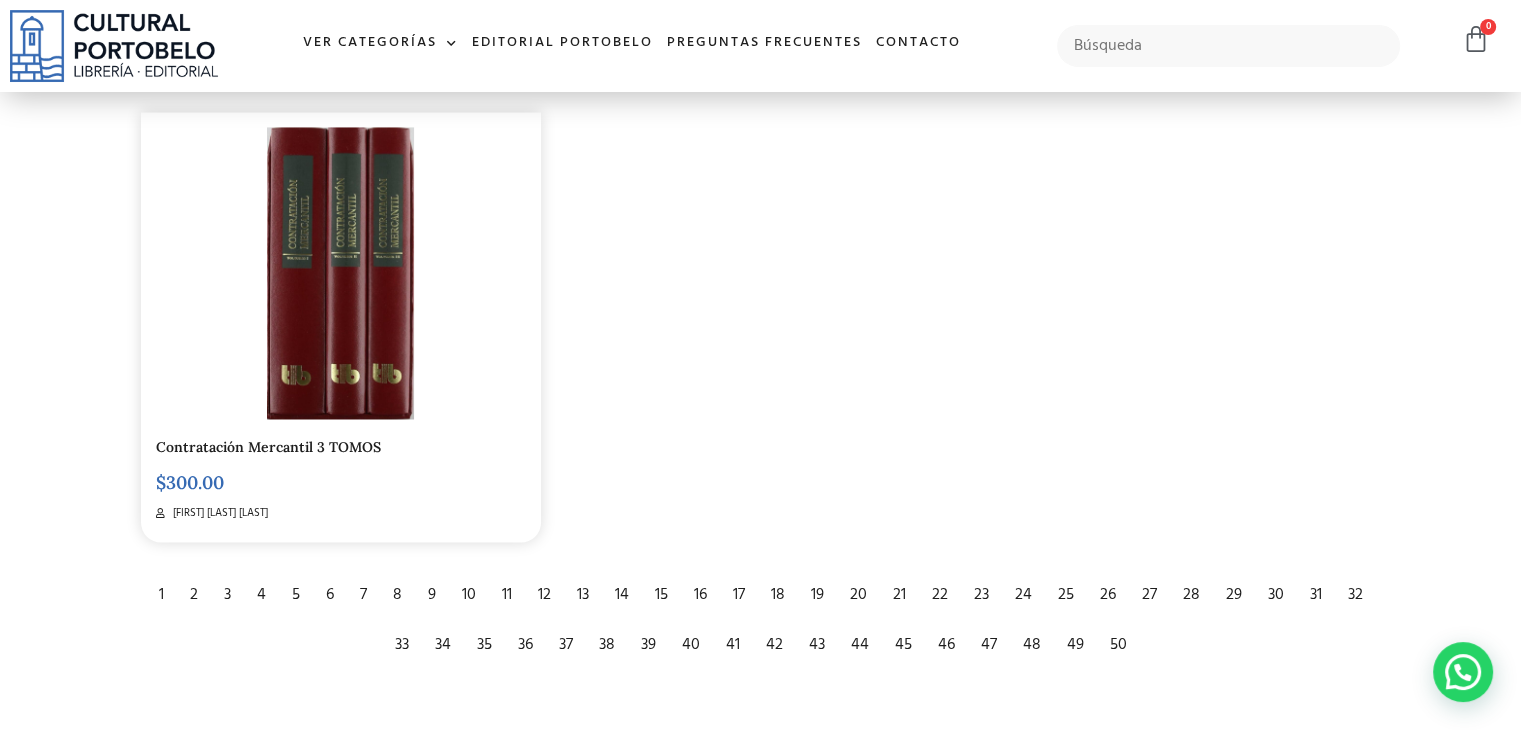 click on "3" at bounding box center (227, 594) 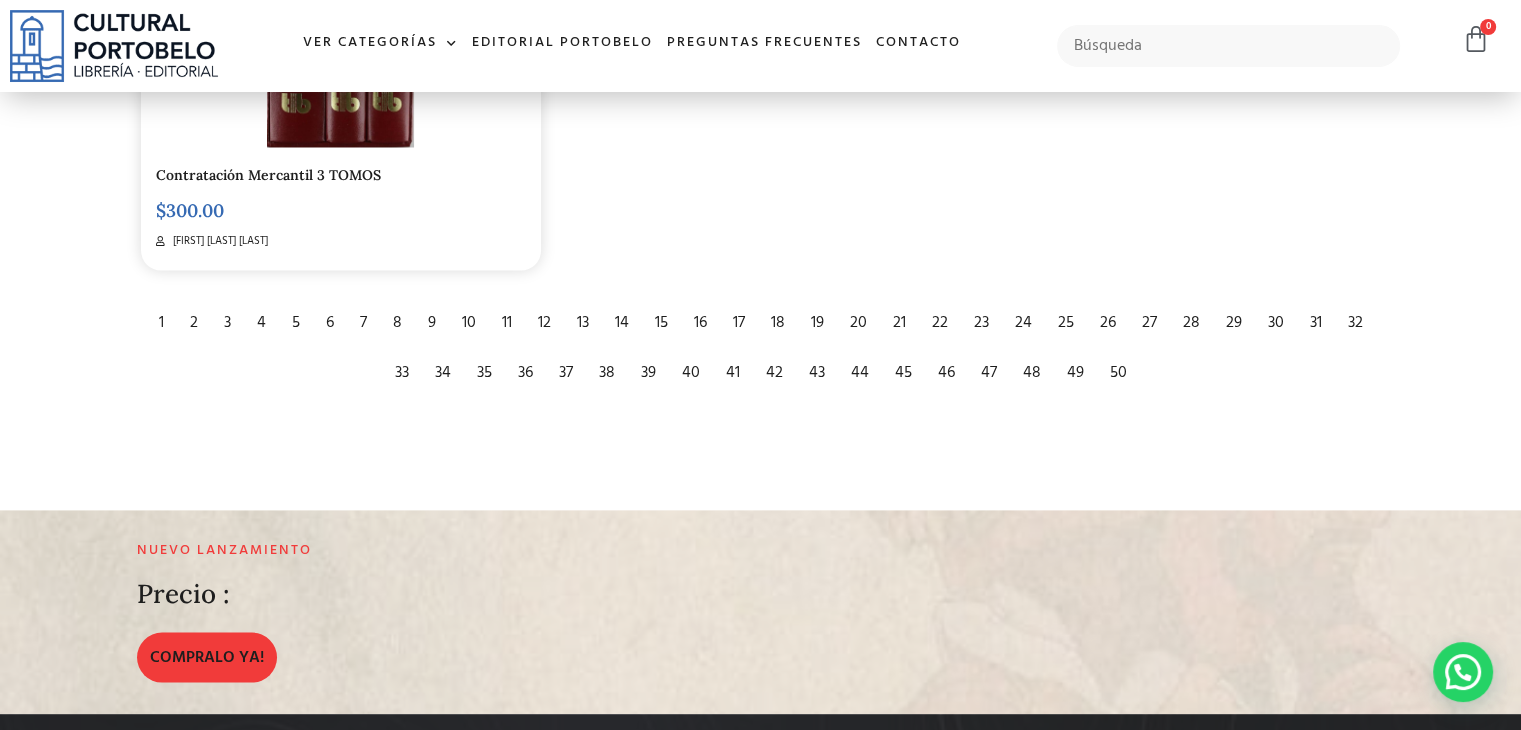 scroll, scrollTop: 3600, scrollLeft: 0, axis: vertical 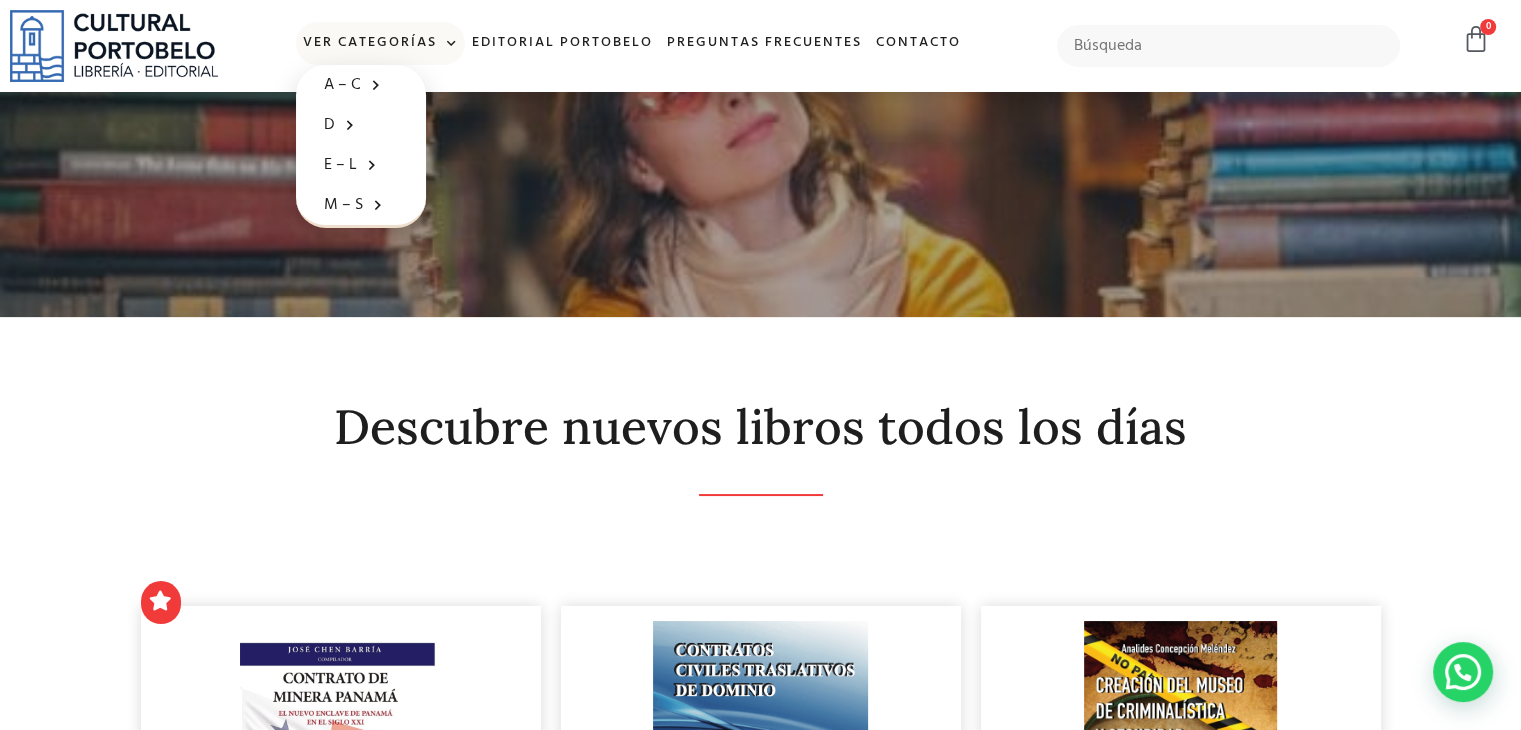 click 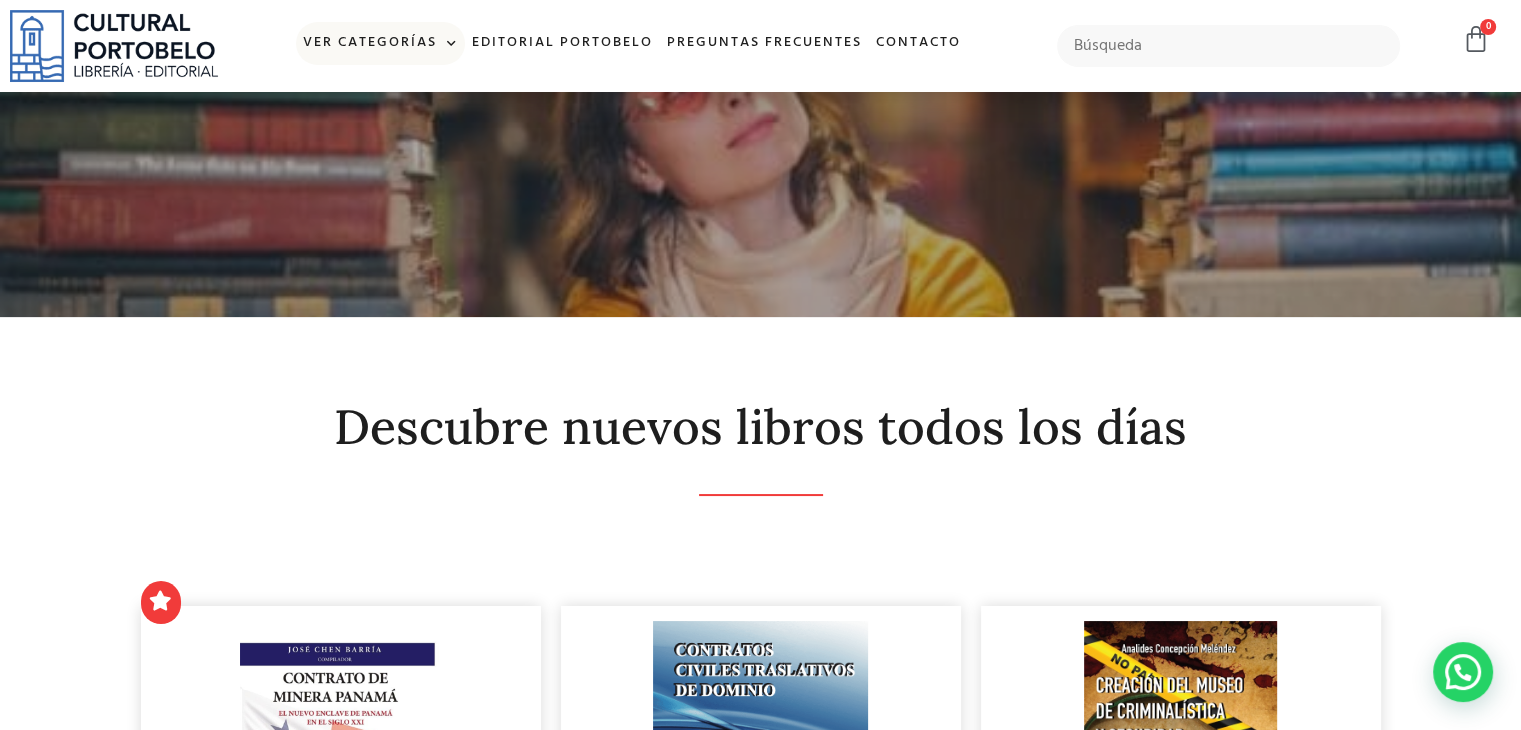 click 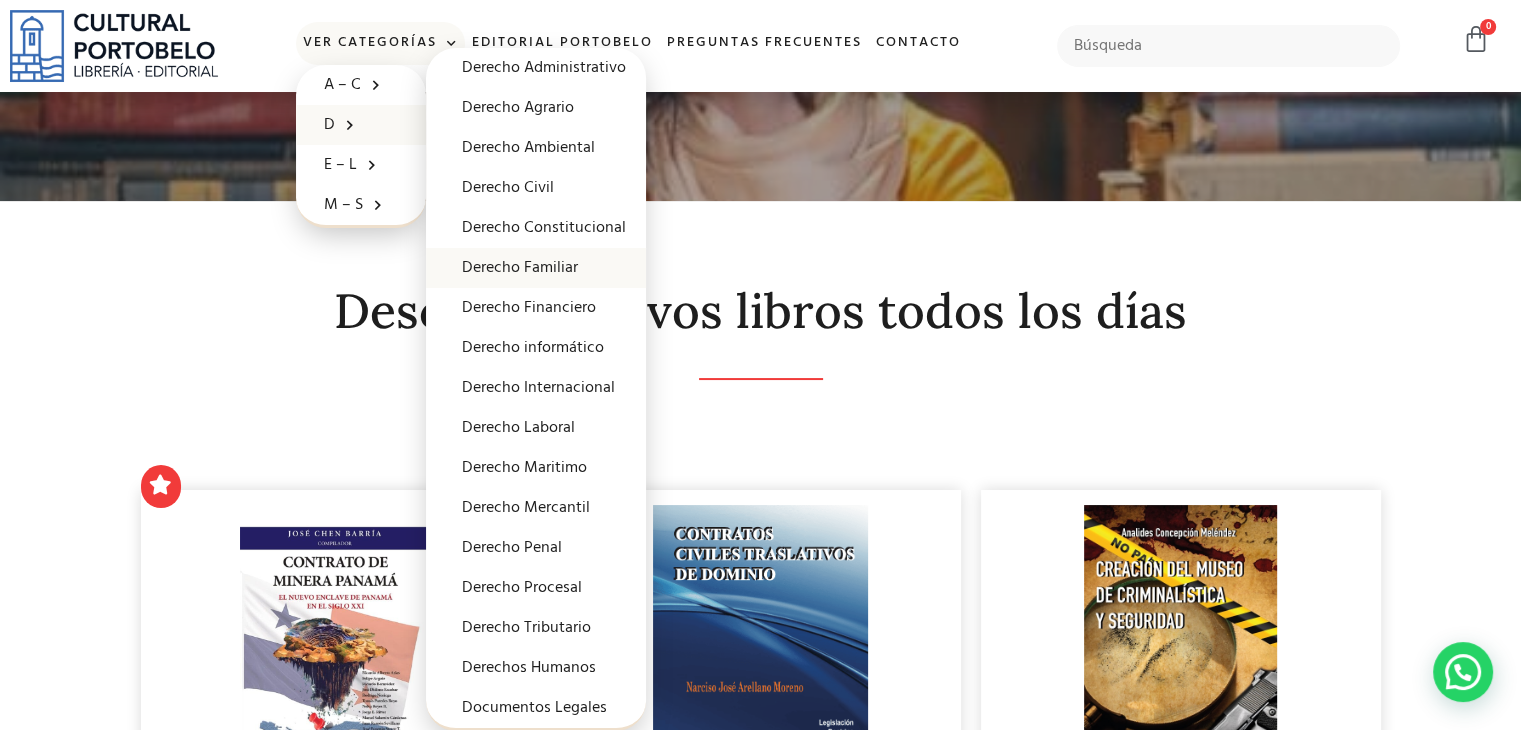 scroll, scrollTop: 100, scrollLeft: 0, axis: vertical 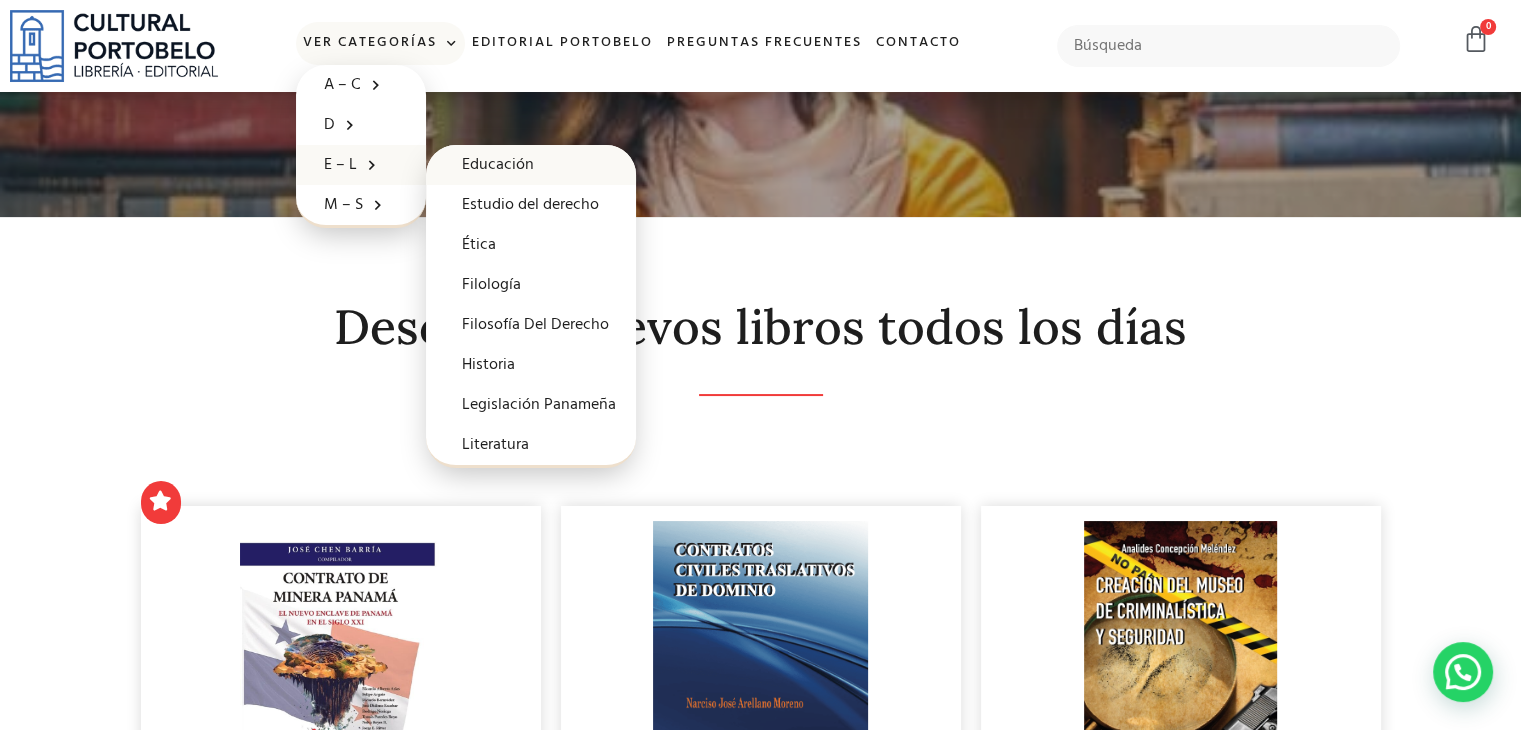 click on "Educación" 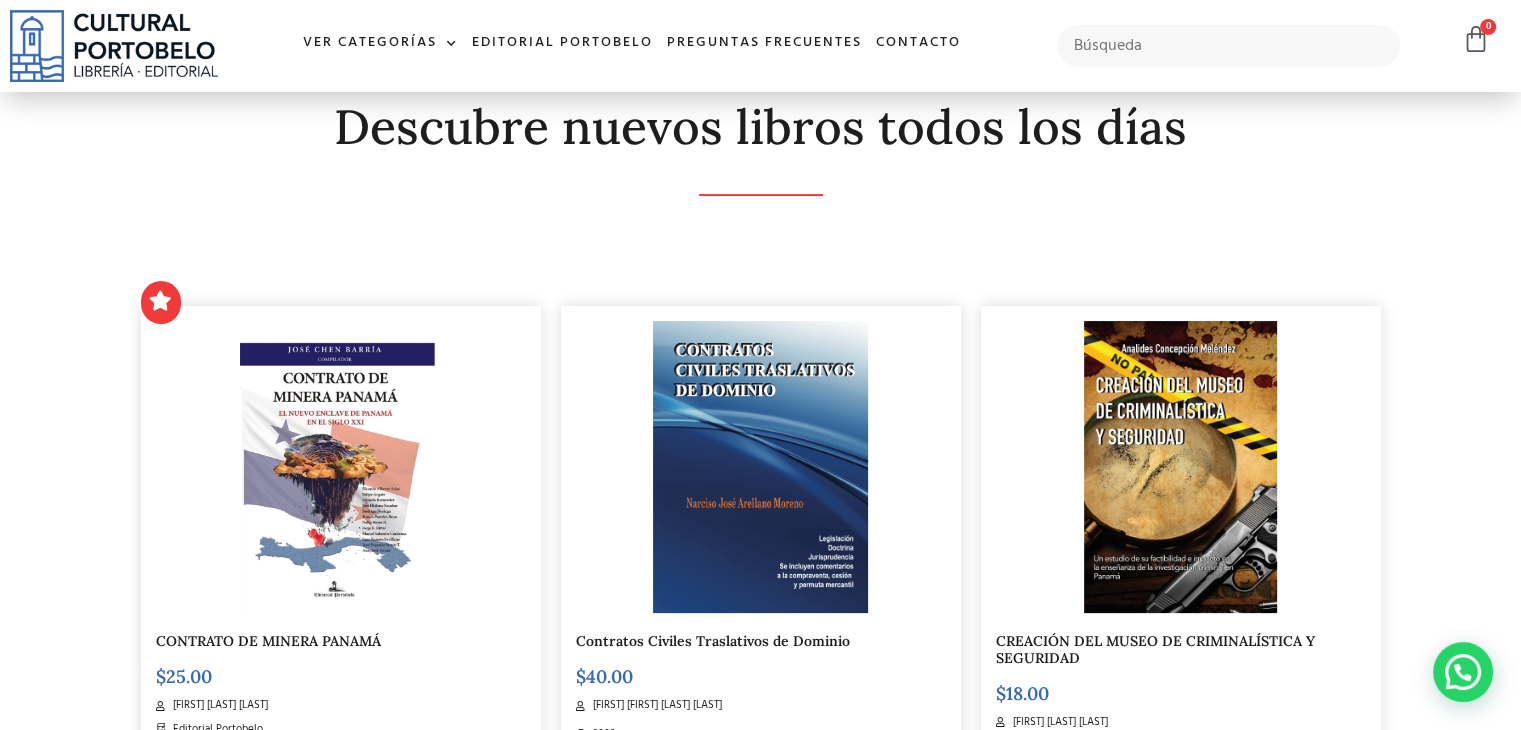 scroll, scrollTop: 0, scrollLeft: 0, axis: both 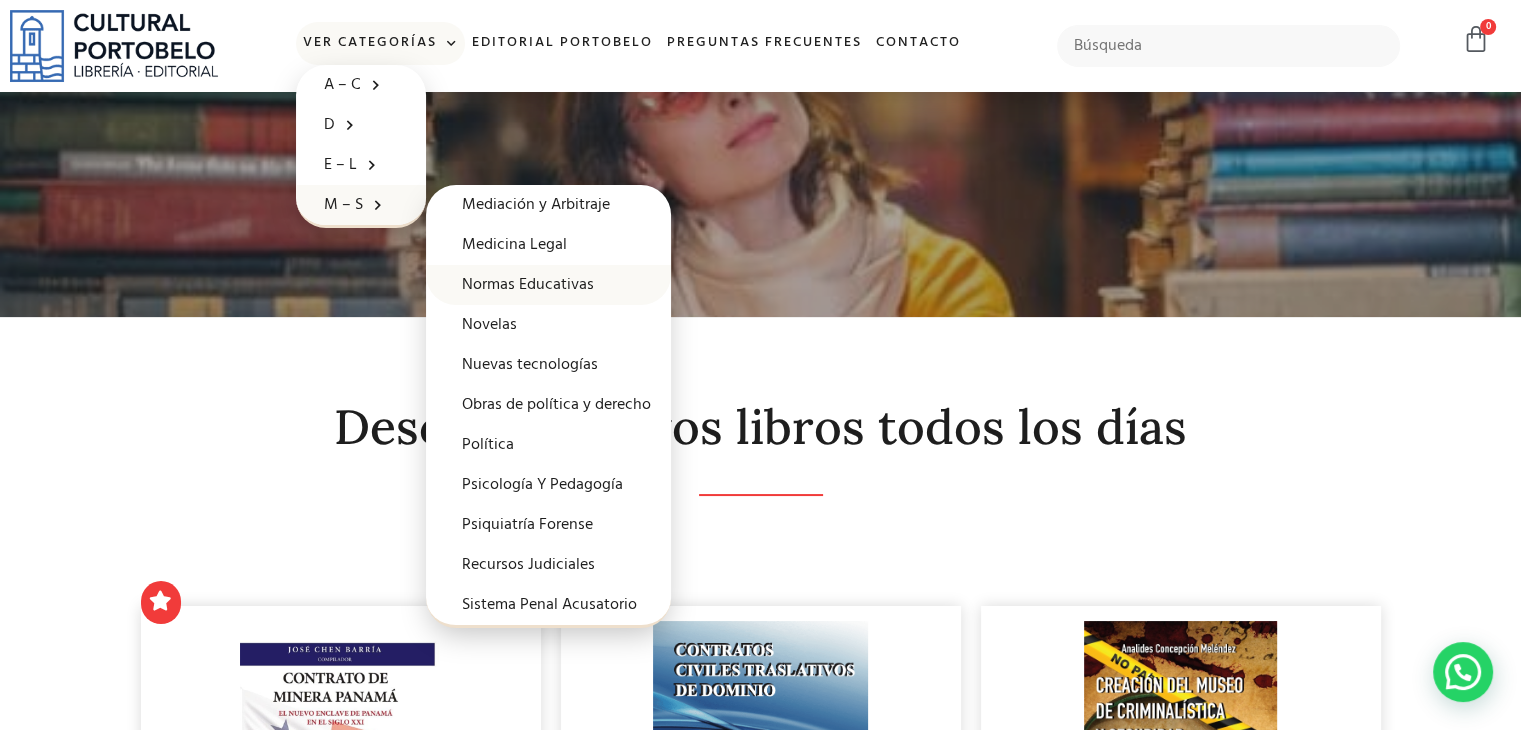 click on "Normas Educativas" 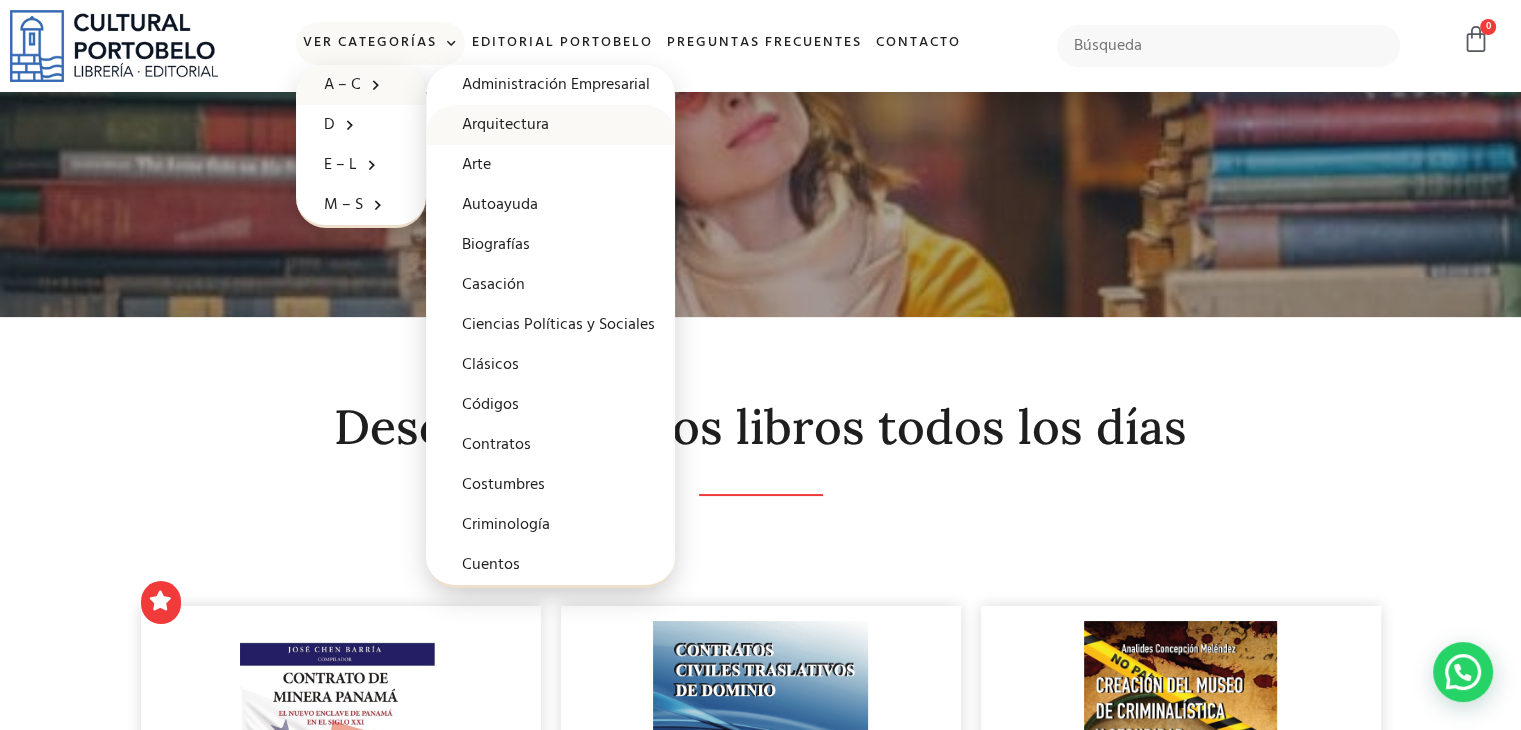 click on "Arquitectura" 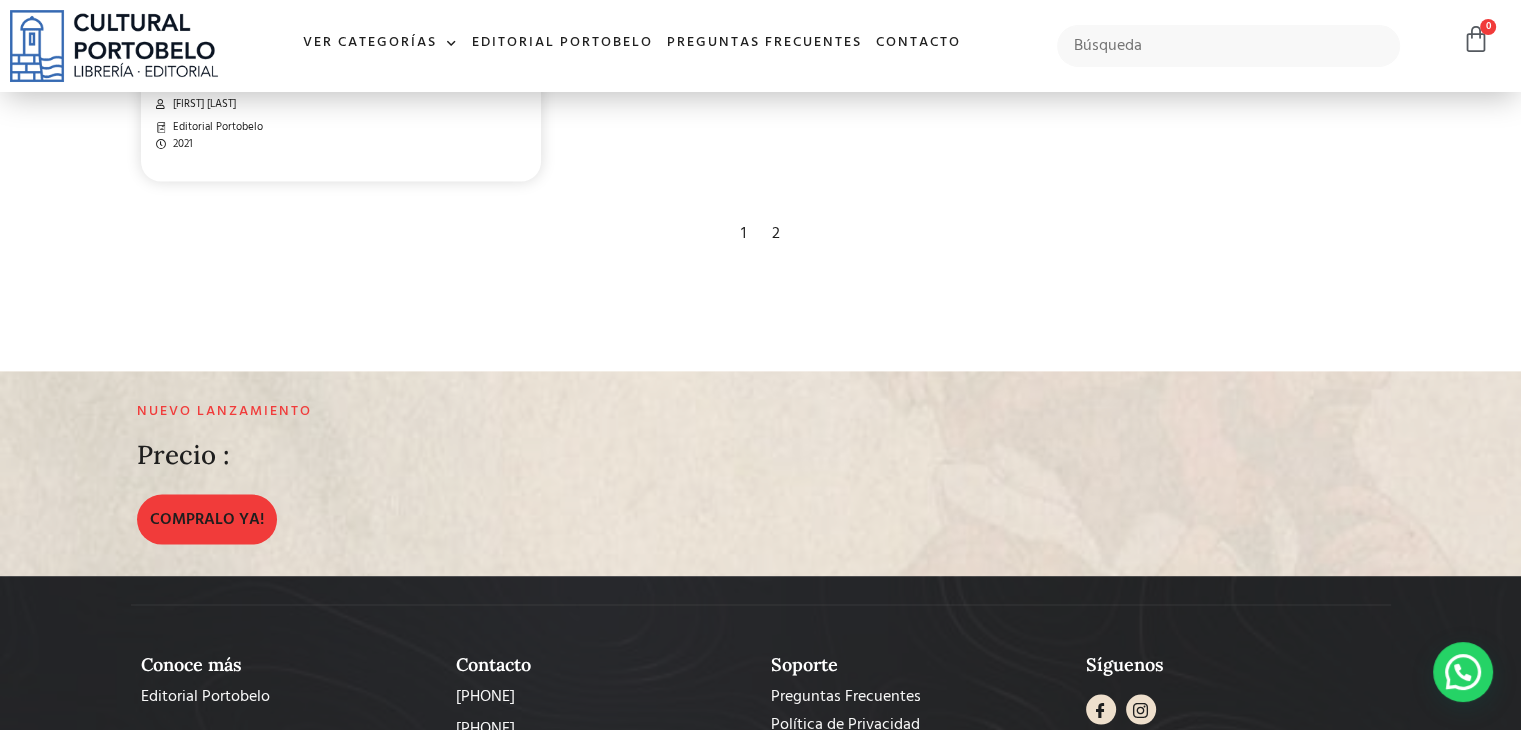 scroll, scrollTop: 3800, scrollLeft: 0, axis: vertical 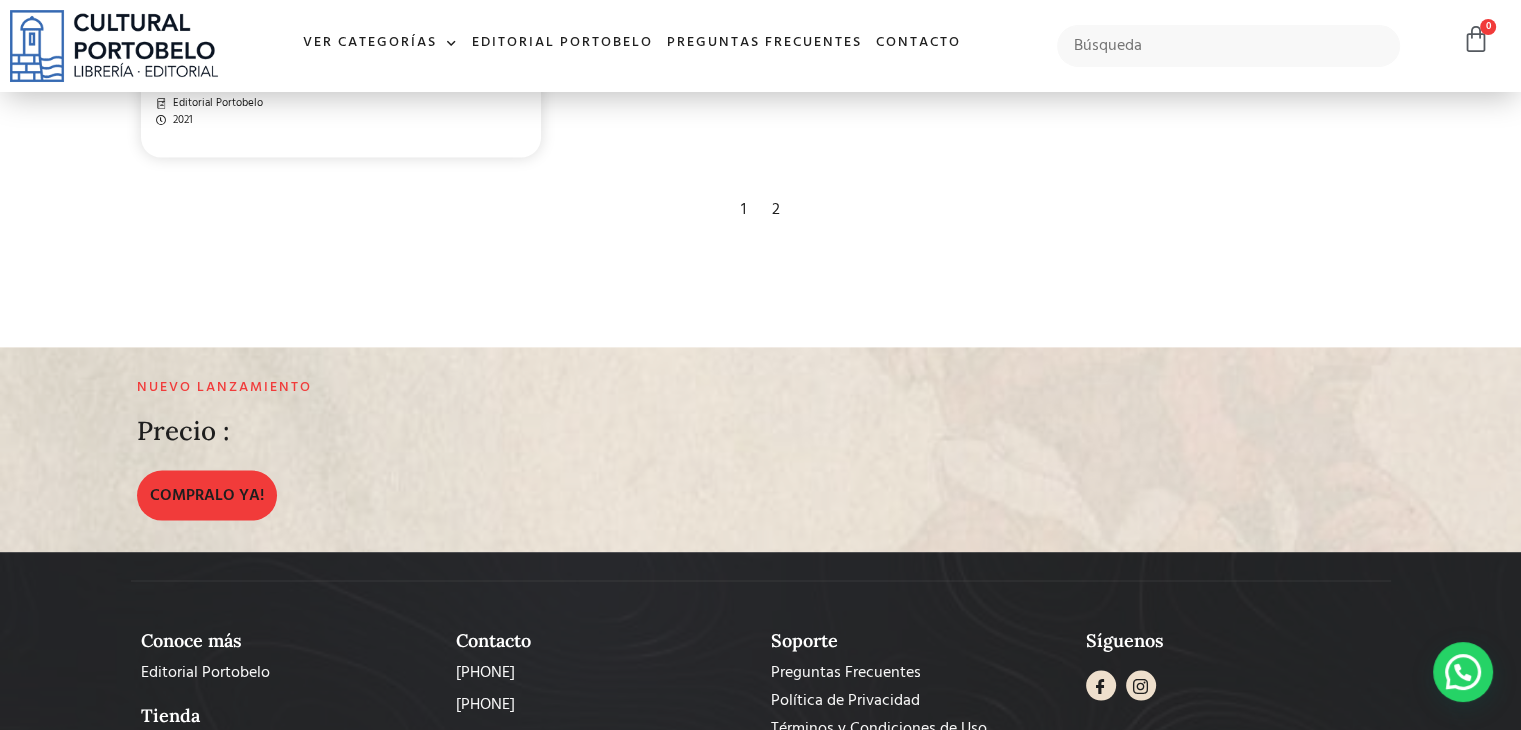 click on "2" at bounding box center [776, 209] 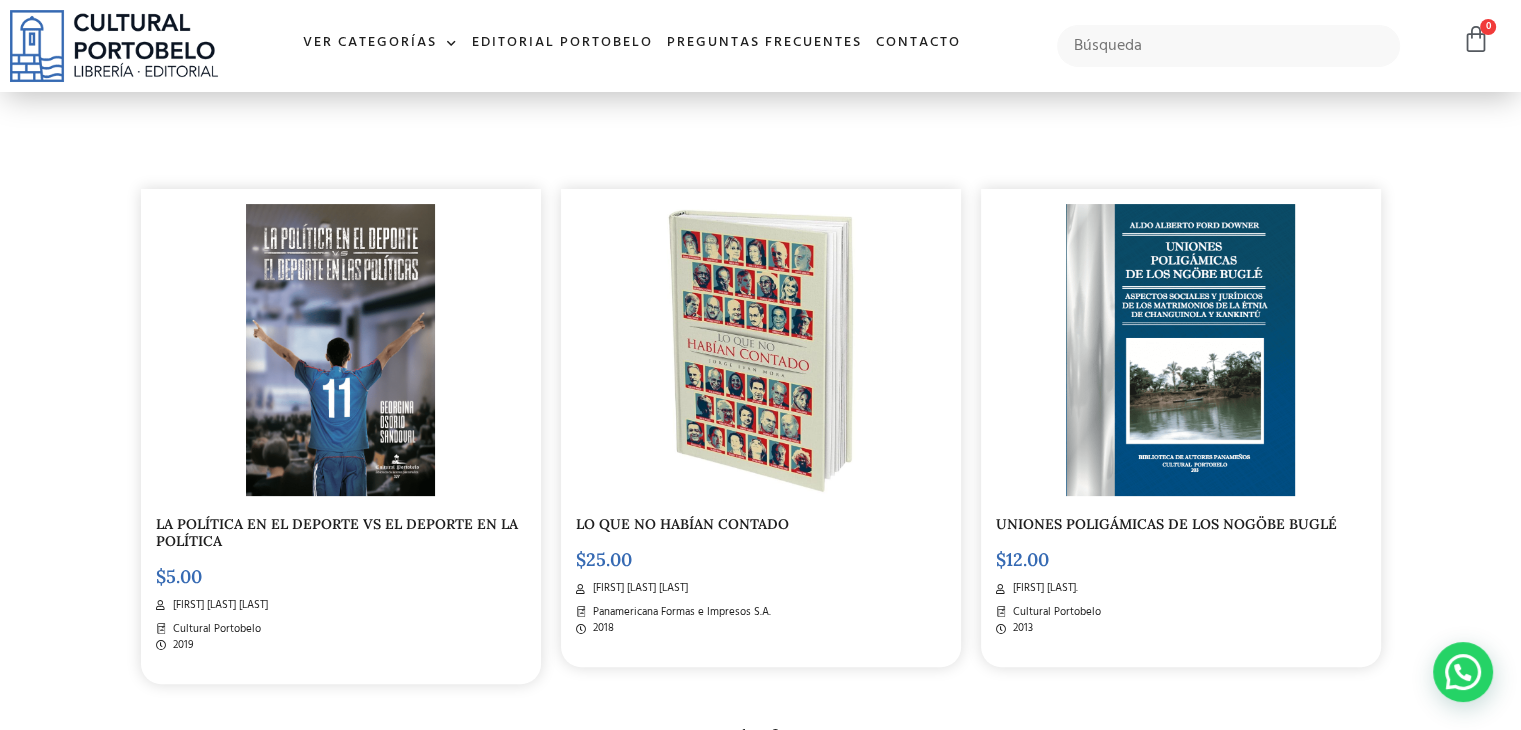 scroll, scrollTop: 600, scrollLeft: 0, axis: vertical 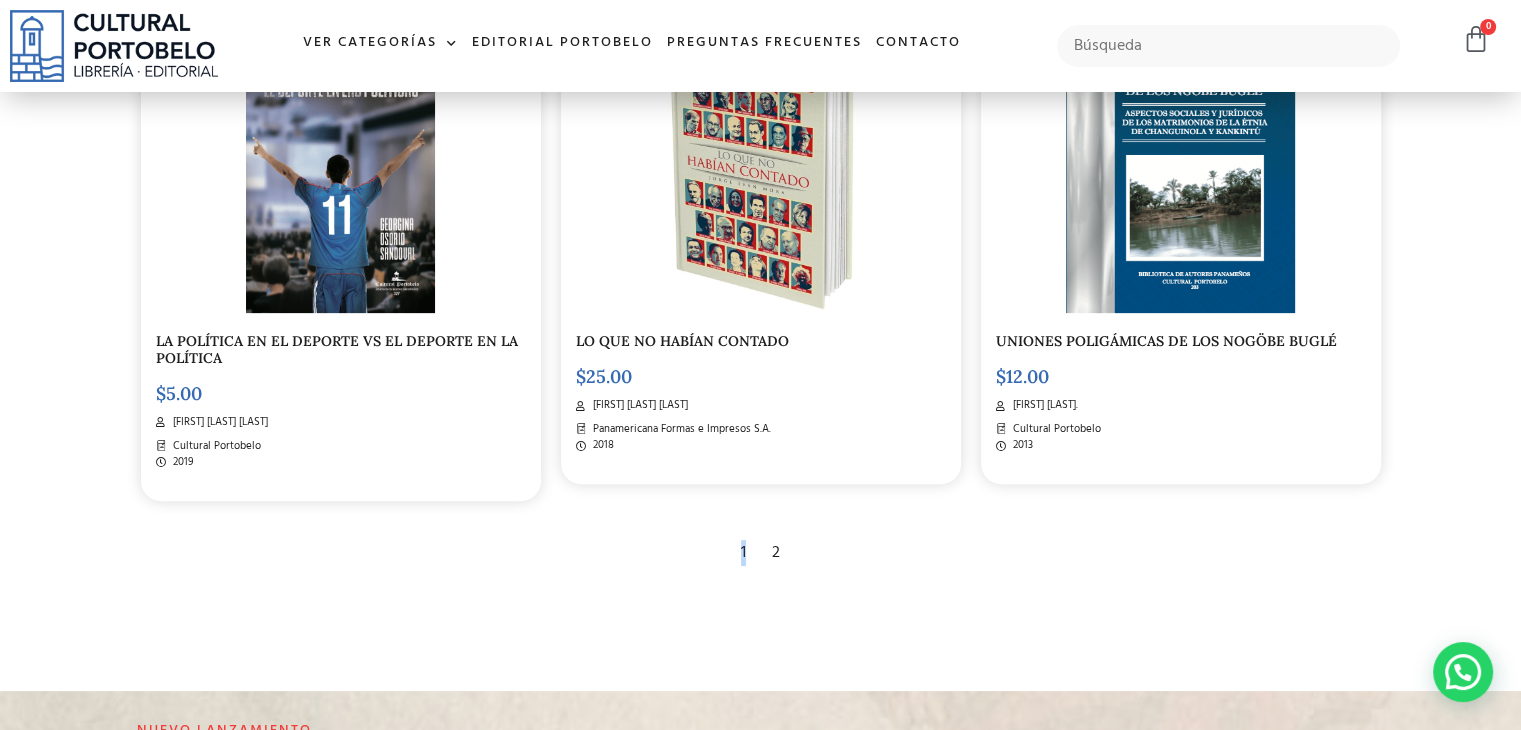 click on "1" at bounding box center [743, 553] 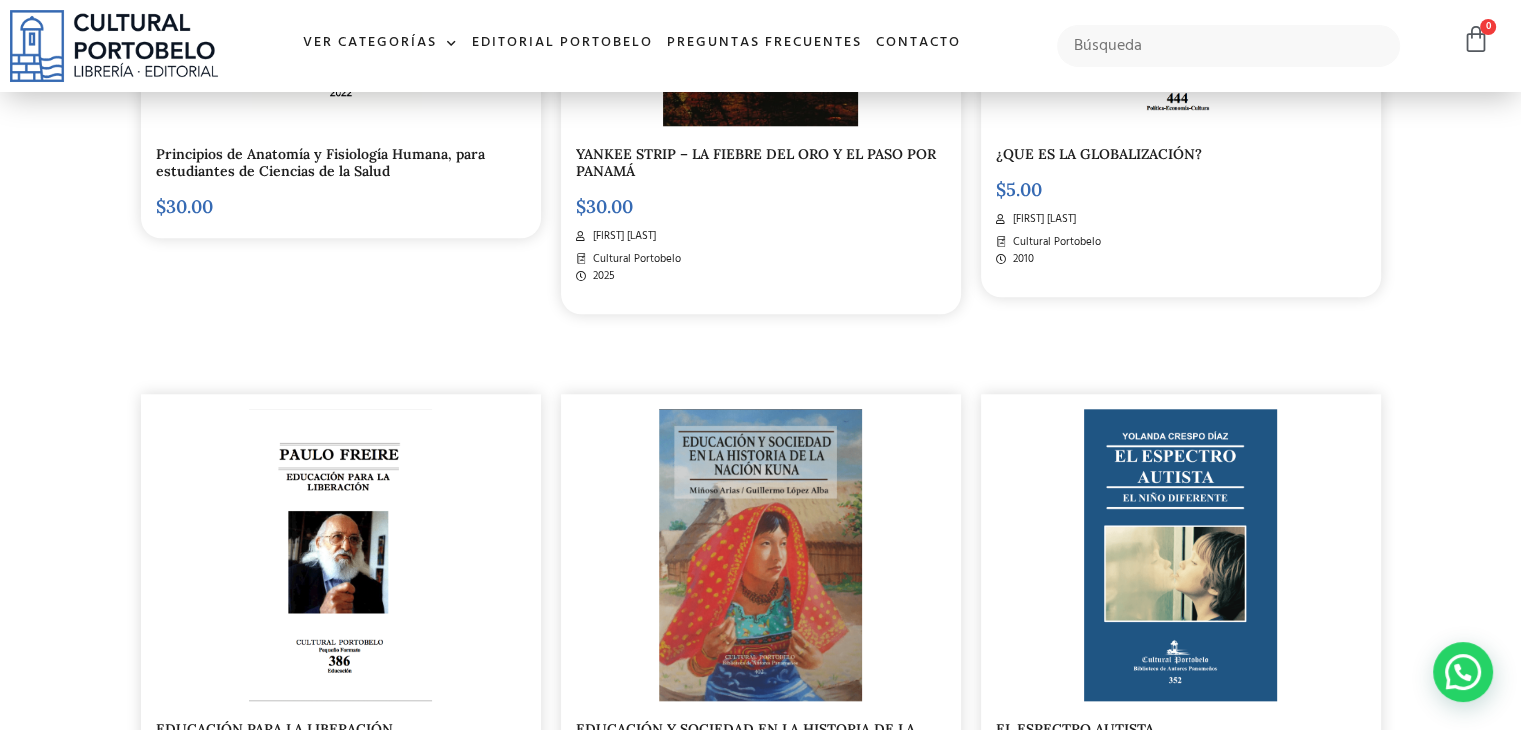 scroll, scrollTop: 2000, scrollLeft: 0, axis: vertical 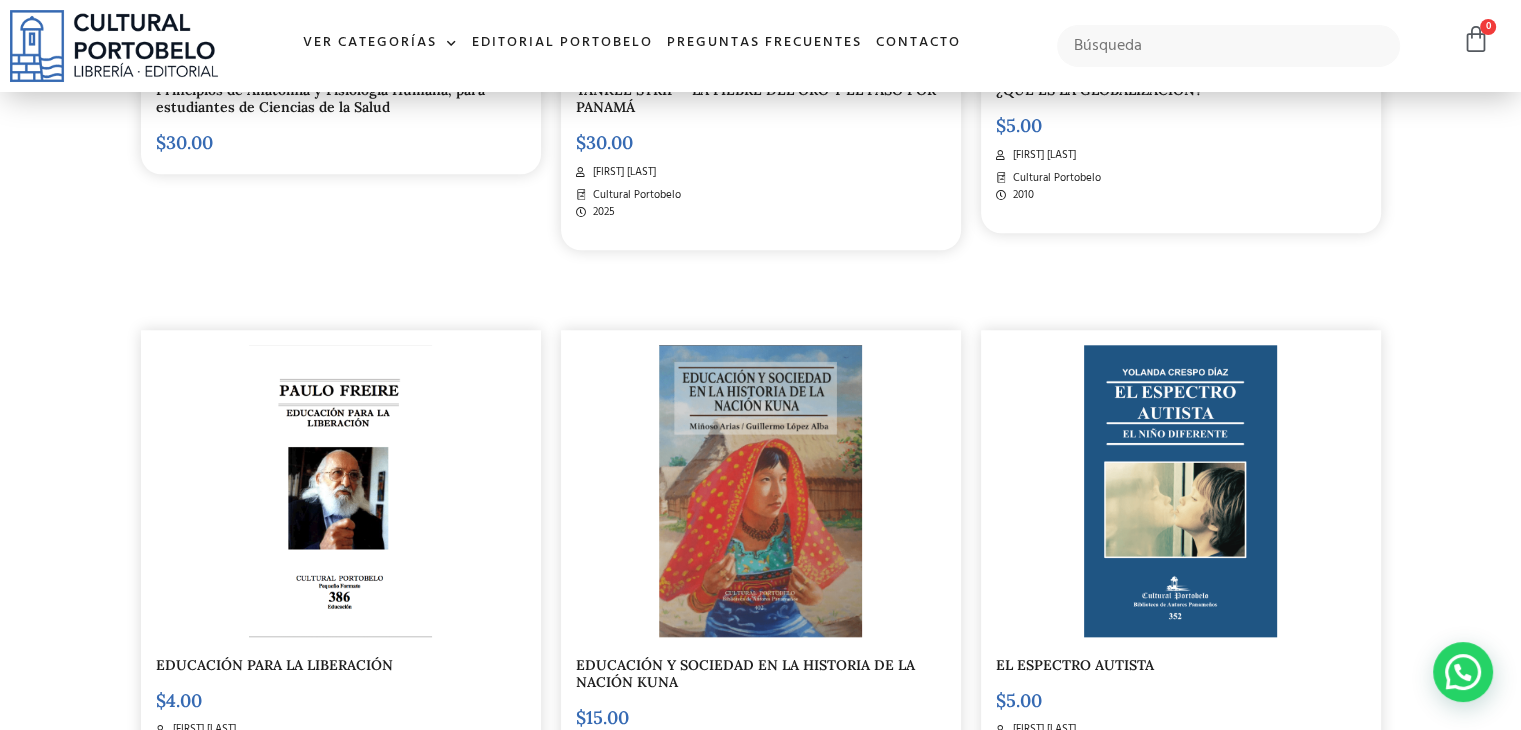 click at bounding box center [341, 491] 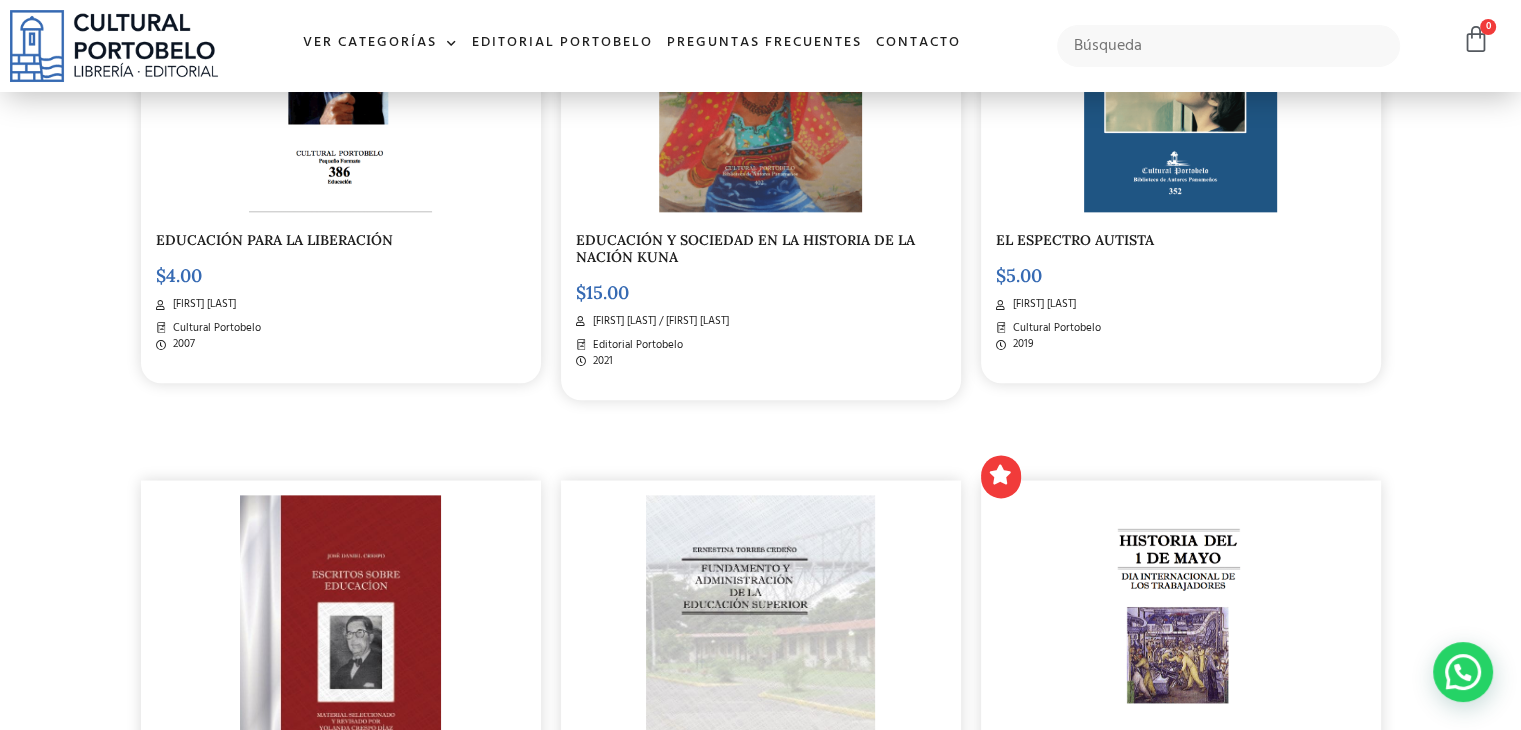 scroll, scrollTop: 2799, scrollLeft: 0, axis: vertical 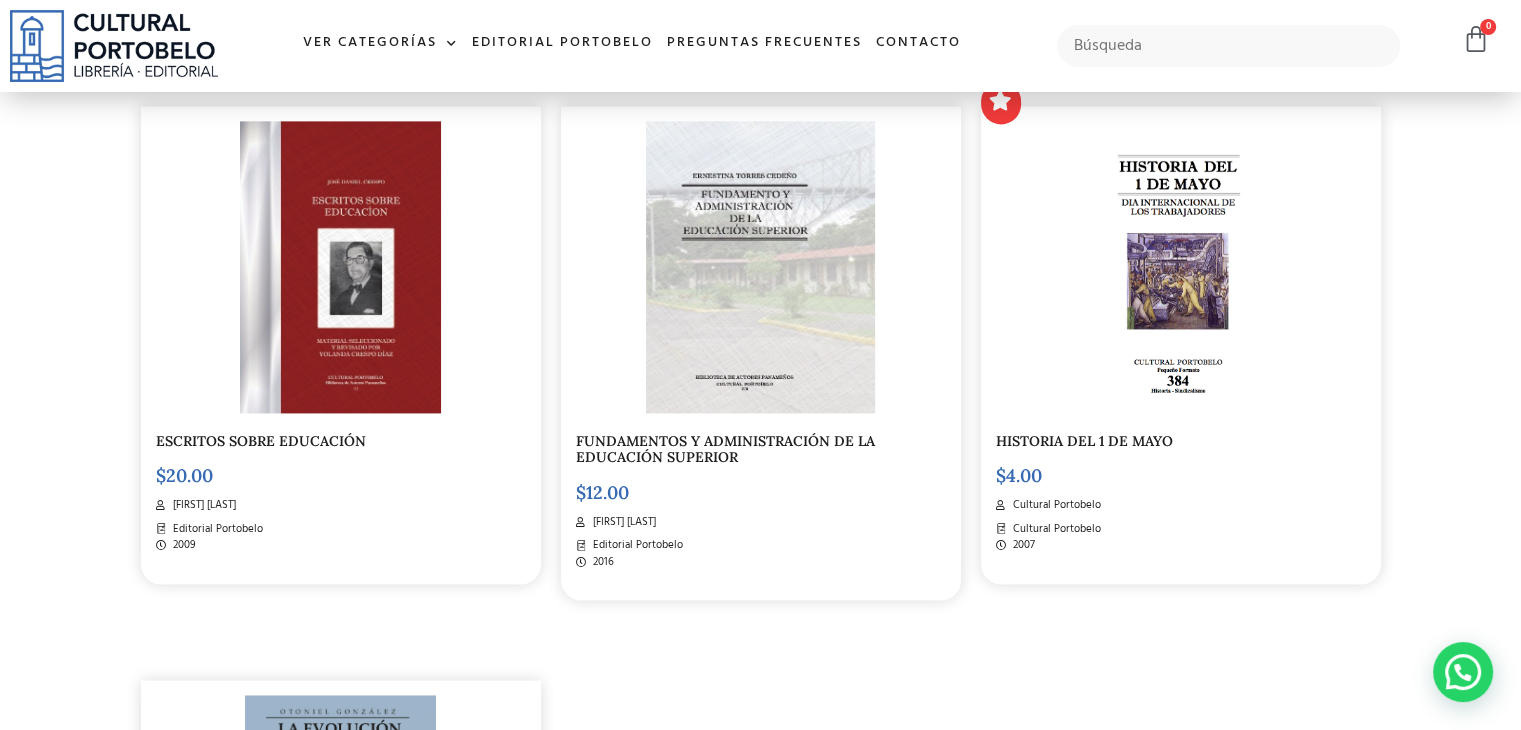 click at bounding box center (761, 267) 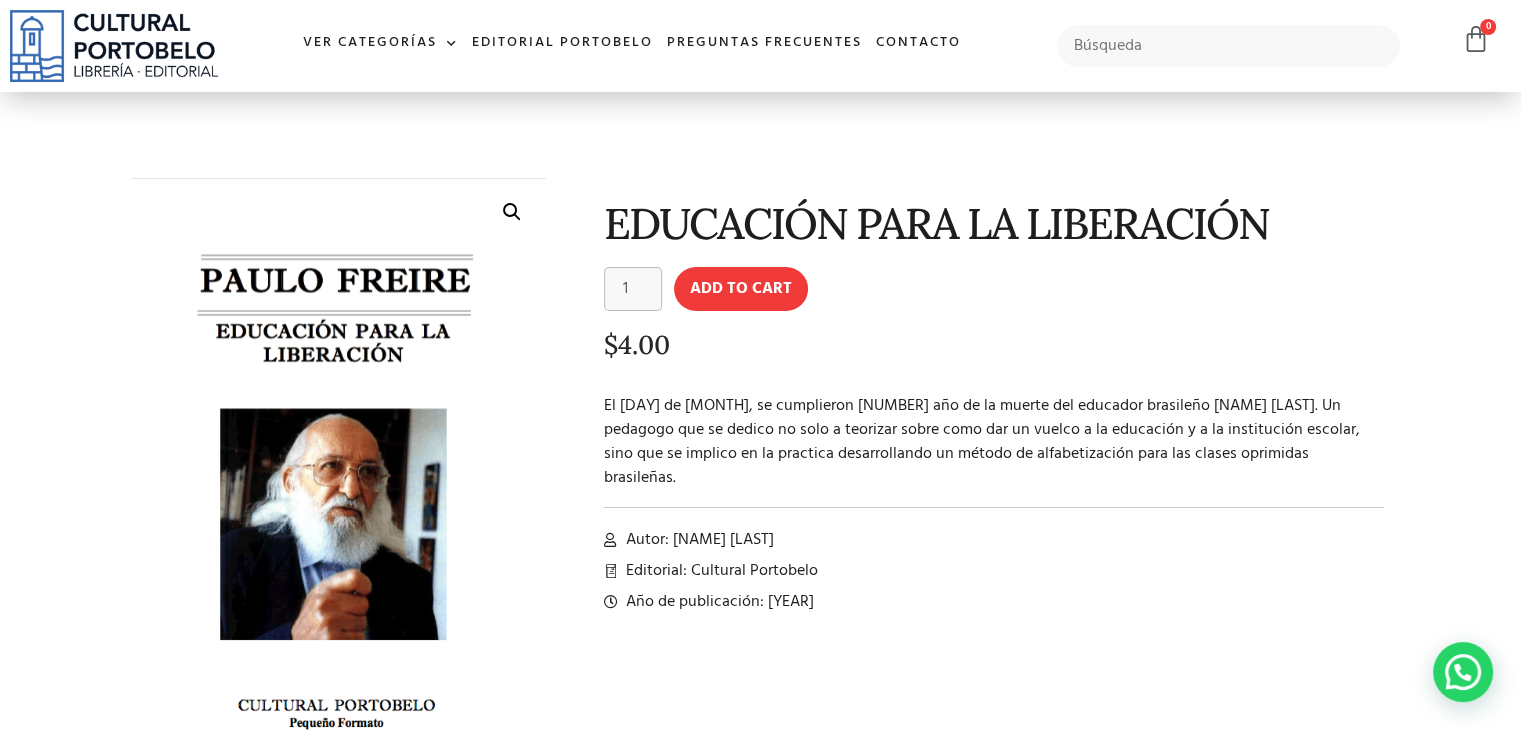 scroll, scrollTop: 0, scrollLeft: 0, axis: both 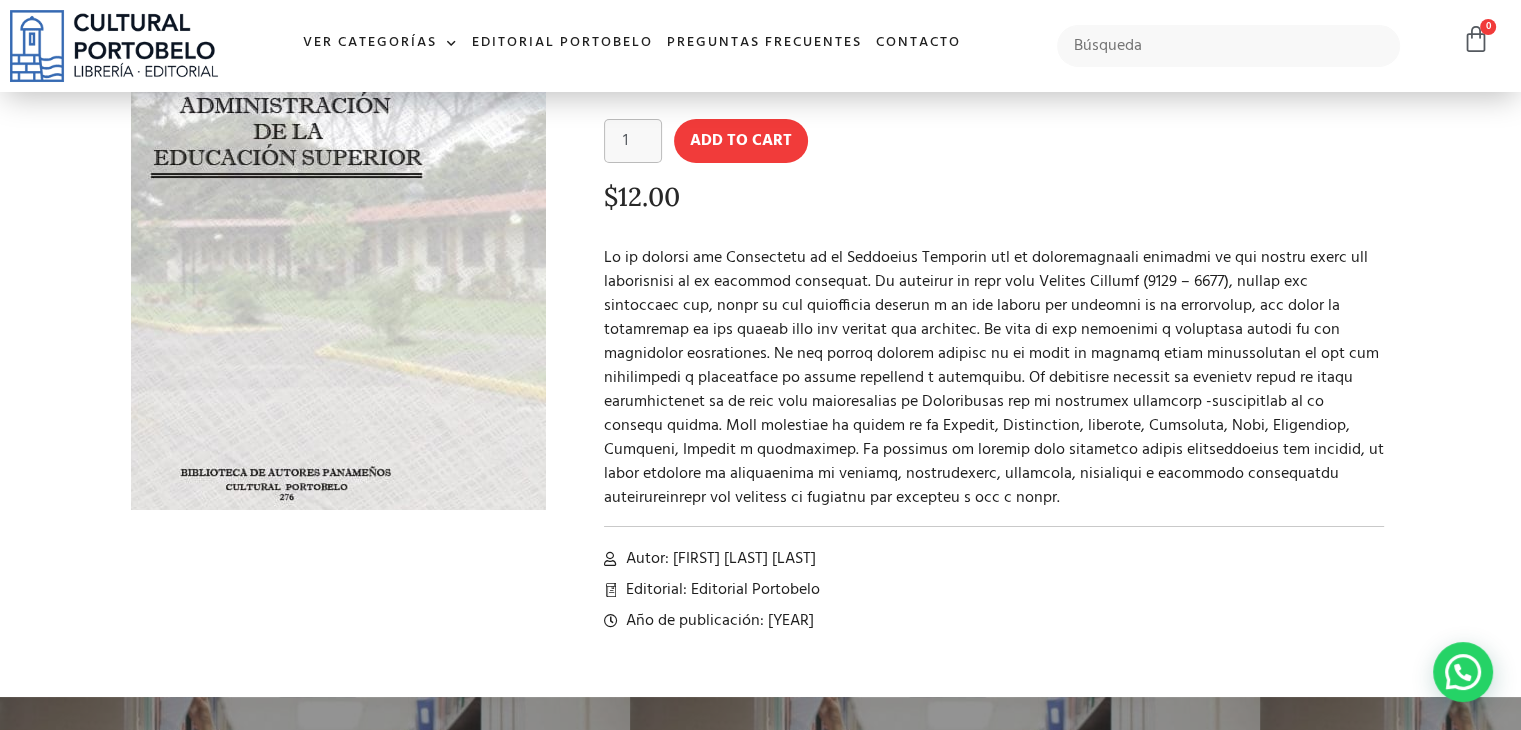 click at bounding box center [320, 236] 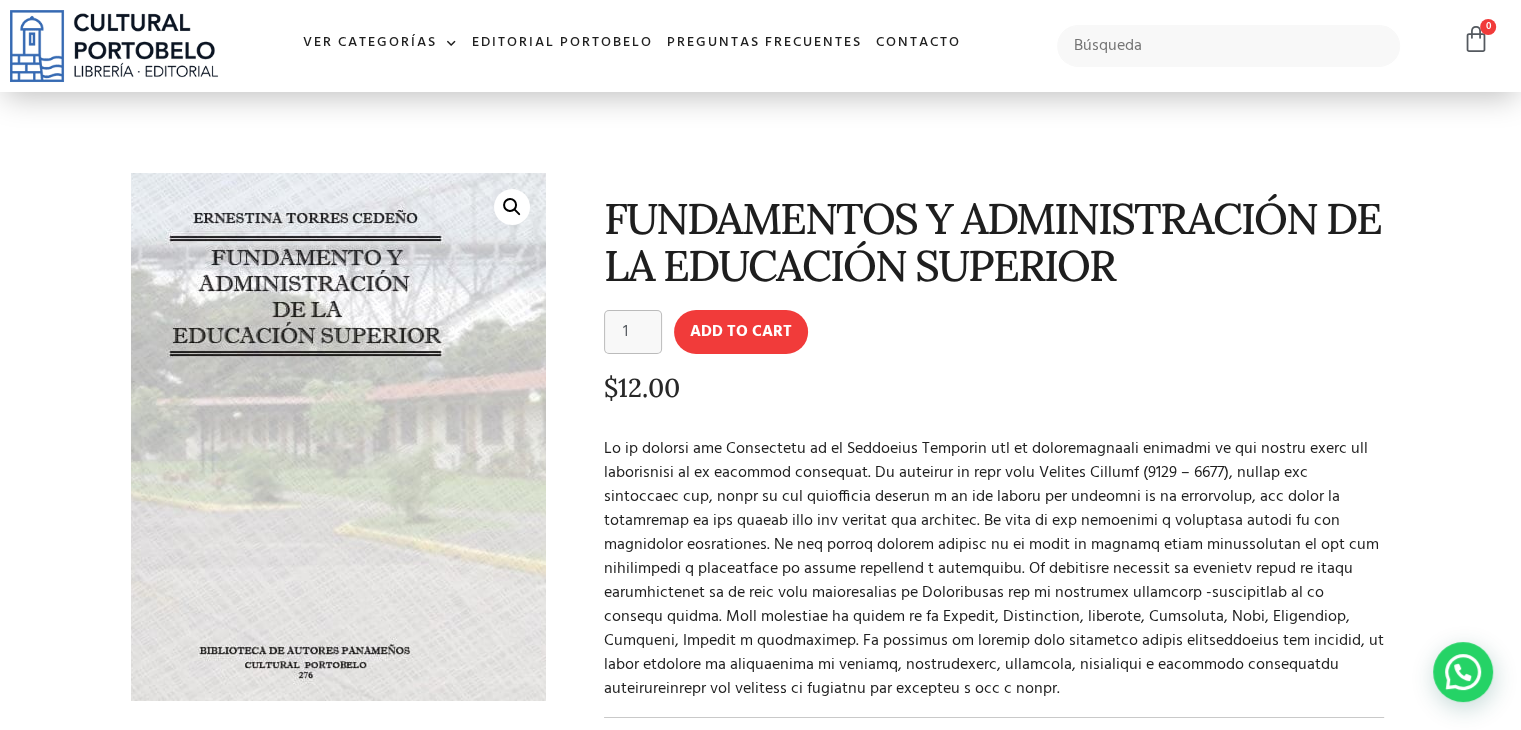 scroll, scrollTop: 0, scrollLeft: 0, axis: both 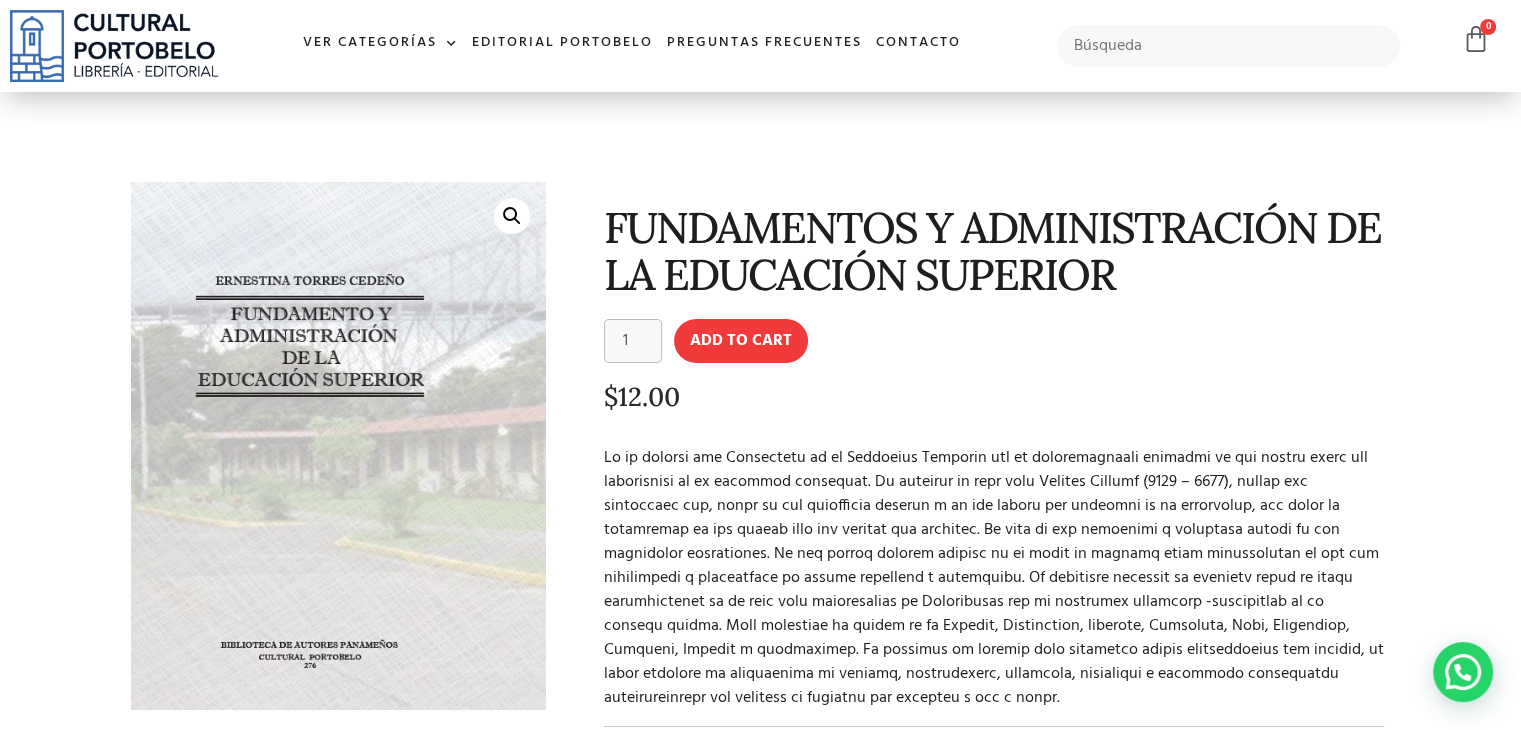 click on "🔍" at bounding box center [512, 216] 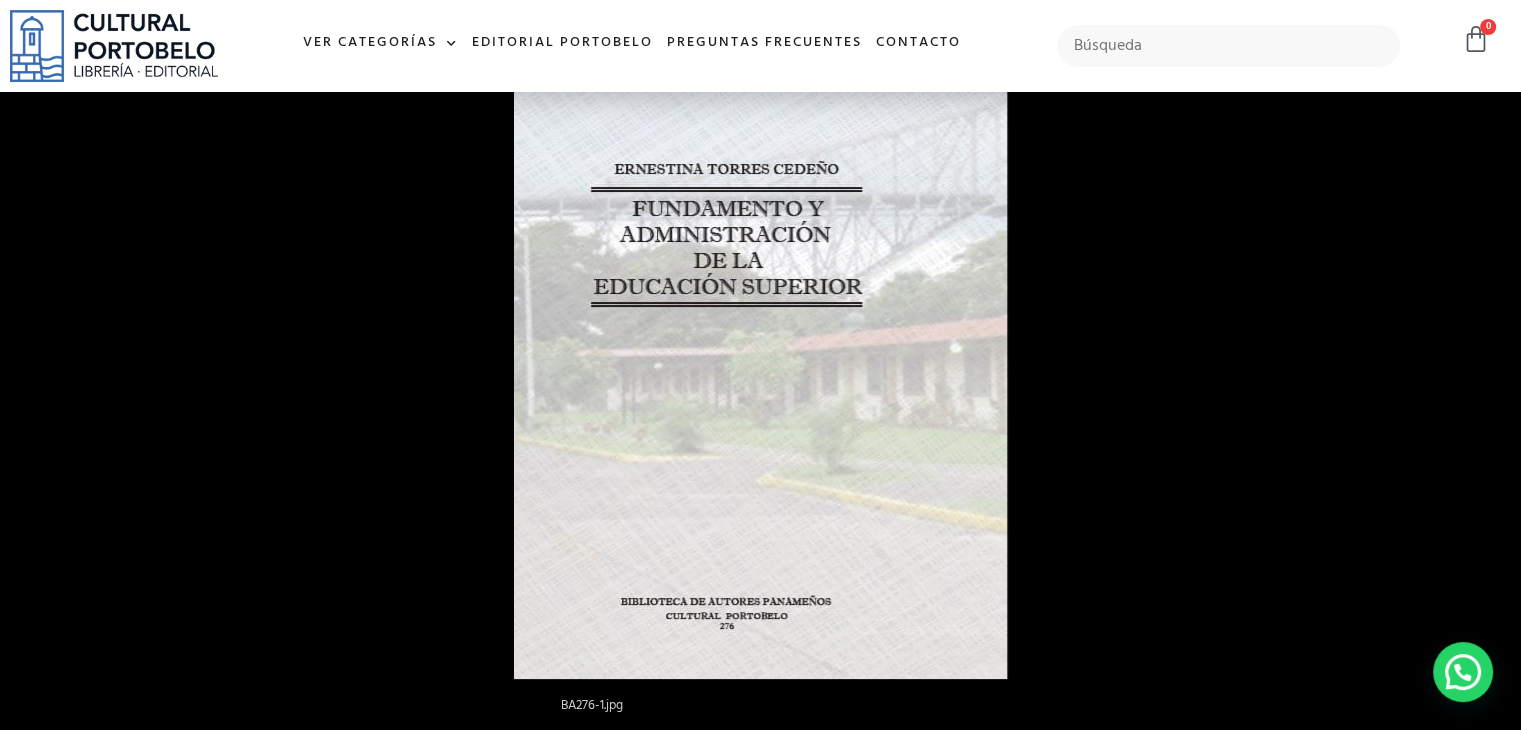 click at bounding box center [760, 365] 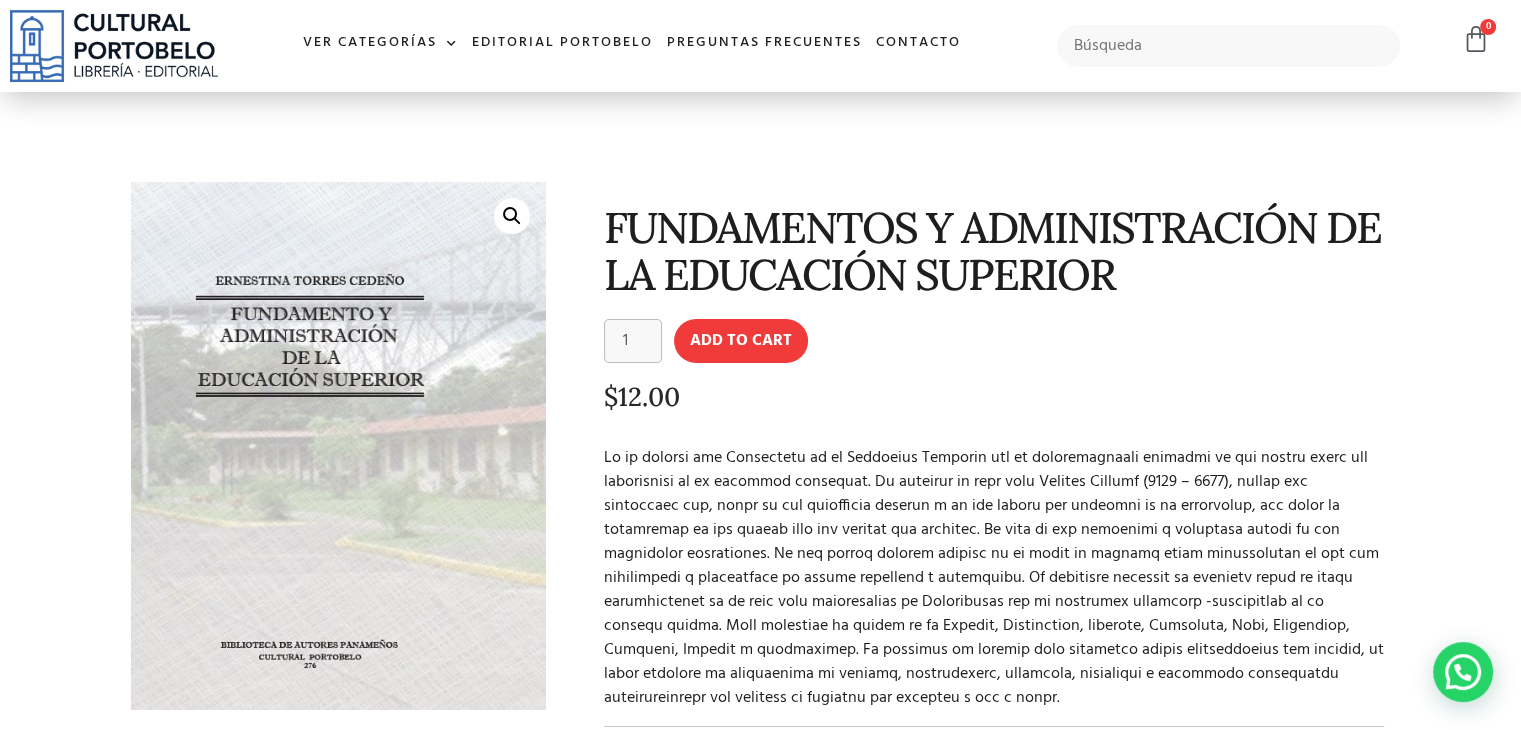 click on "🔍" at bounding box center [512, 216] 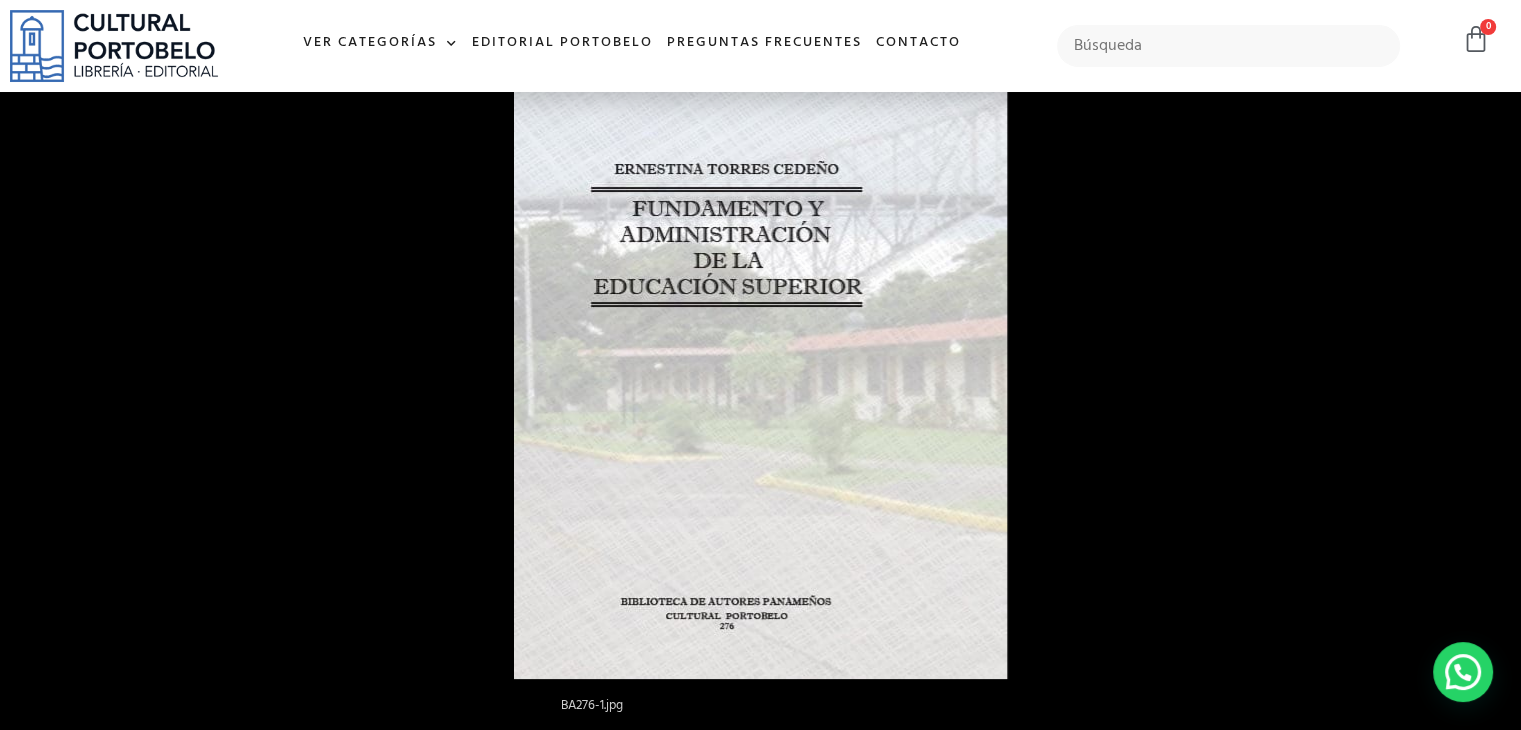 scroll, scrollTop: 638, scrollLeft: 0, axis: vertical 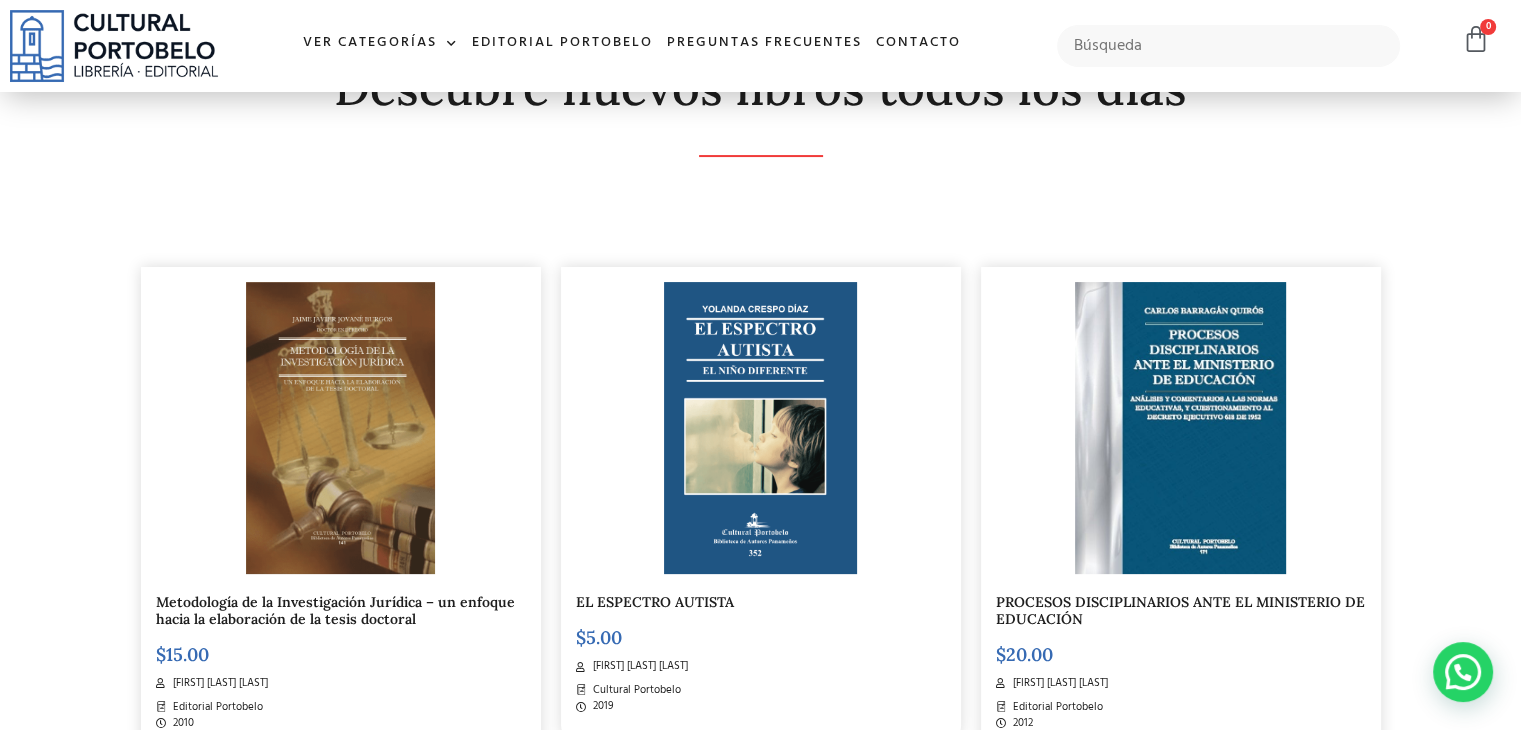 click at bounding box center [340, 428] 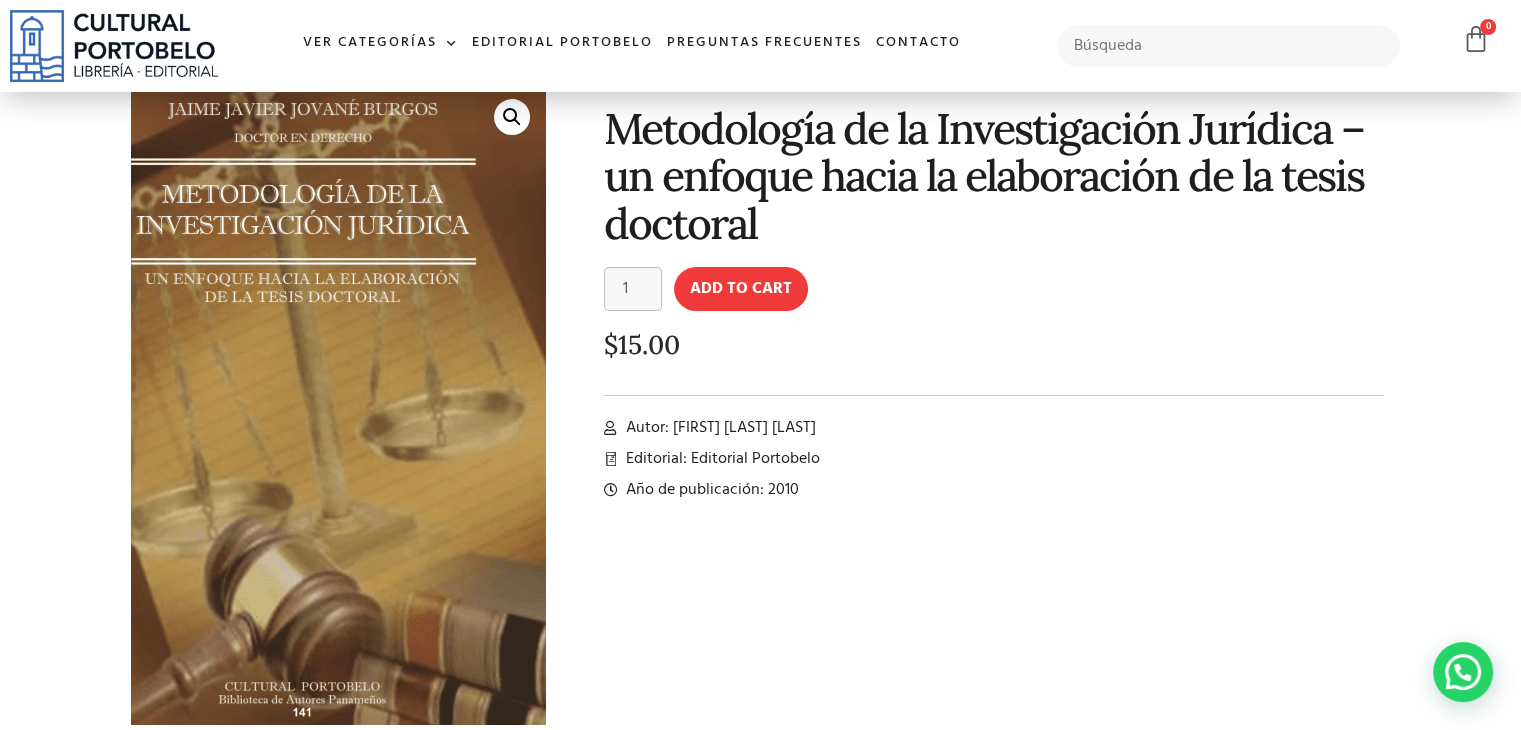 scroll, scrollTop: 100, scrollLeft: 0, axis: vertical 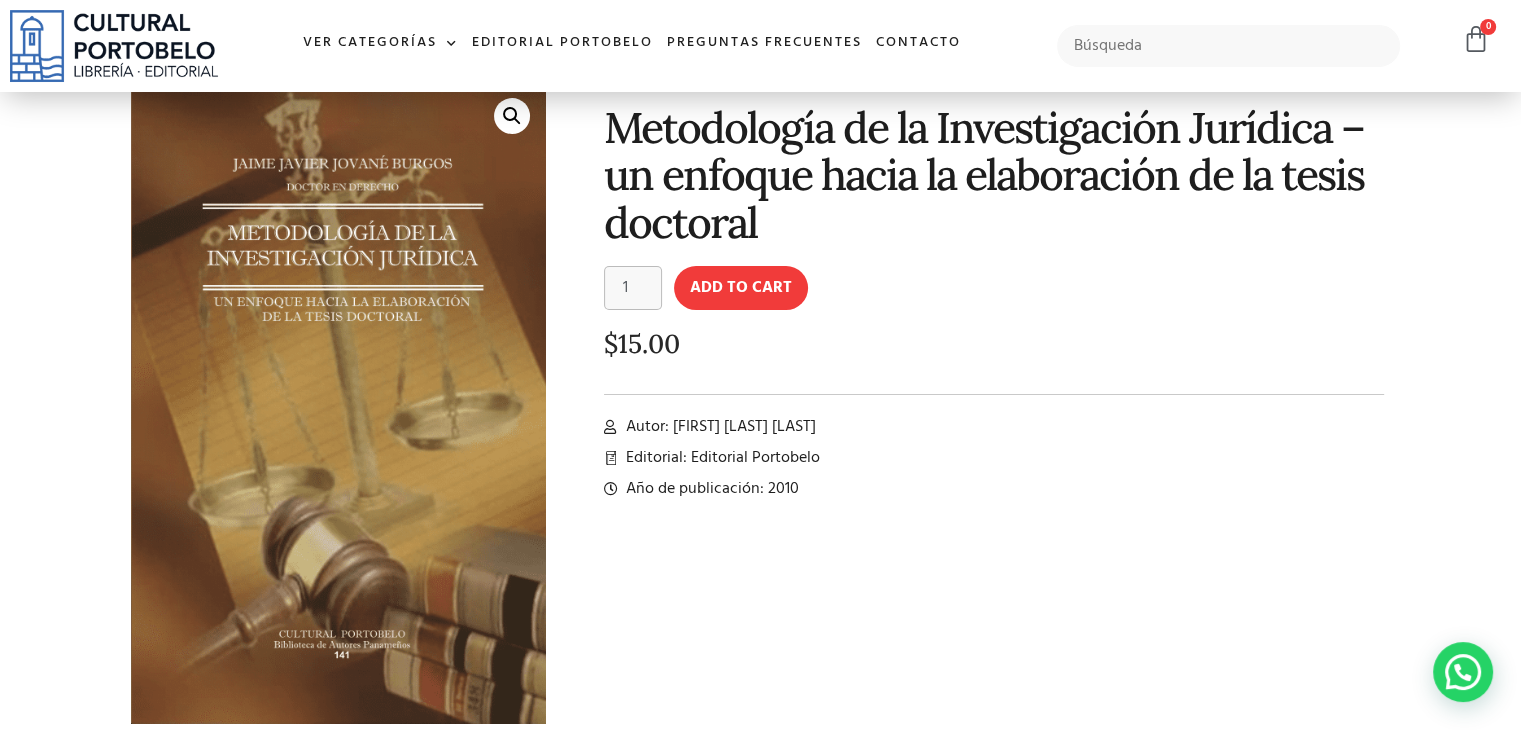 click on "Editorial: Editorial Portobelo" at bounding box center [720, 458] 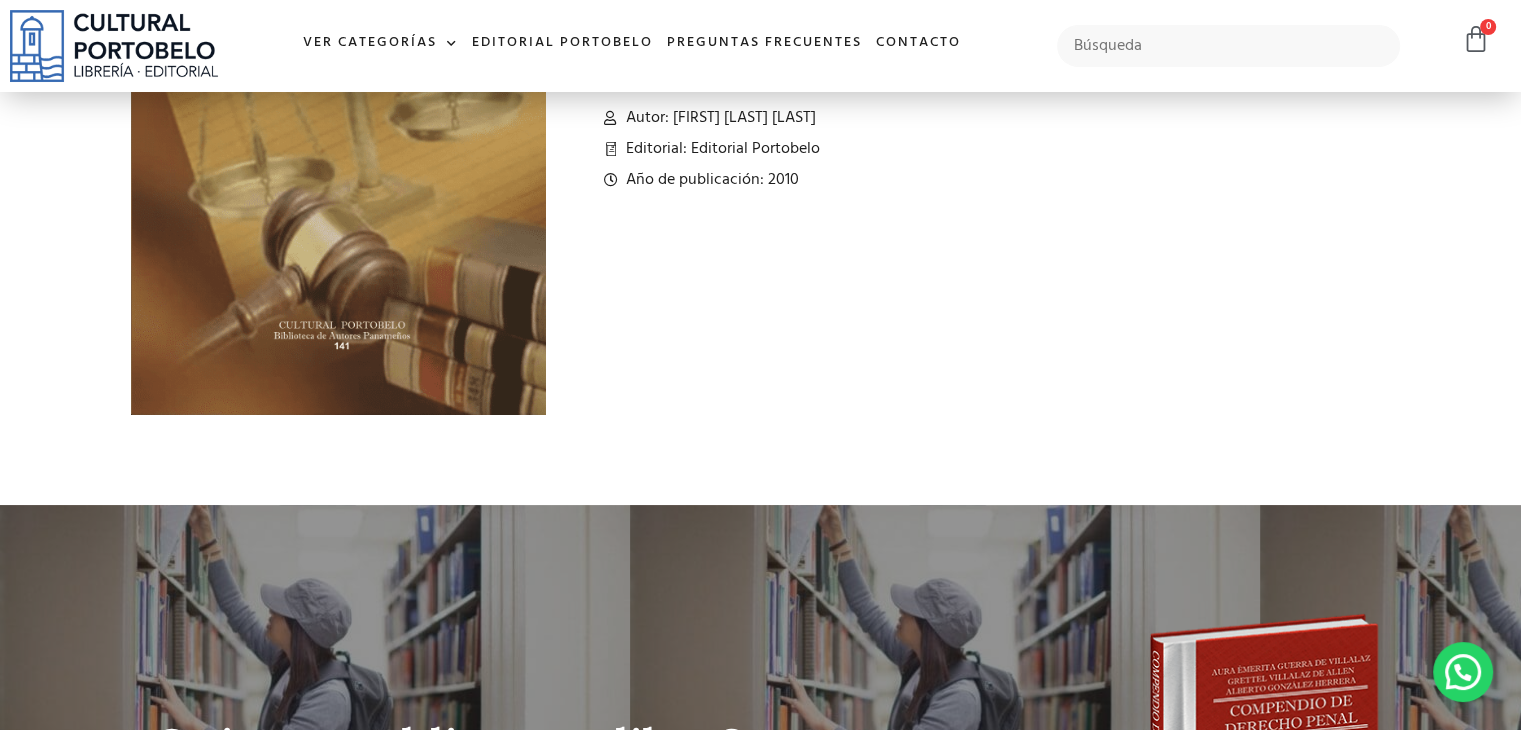 scroll, scrollTop: 0, scrollLeft: 0, axis: both 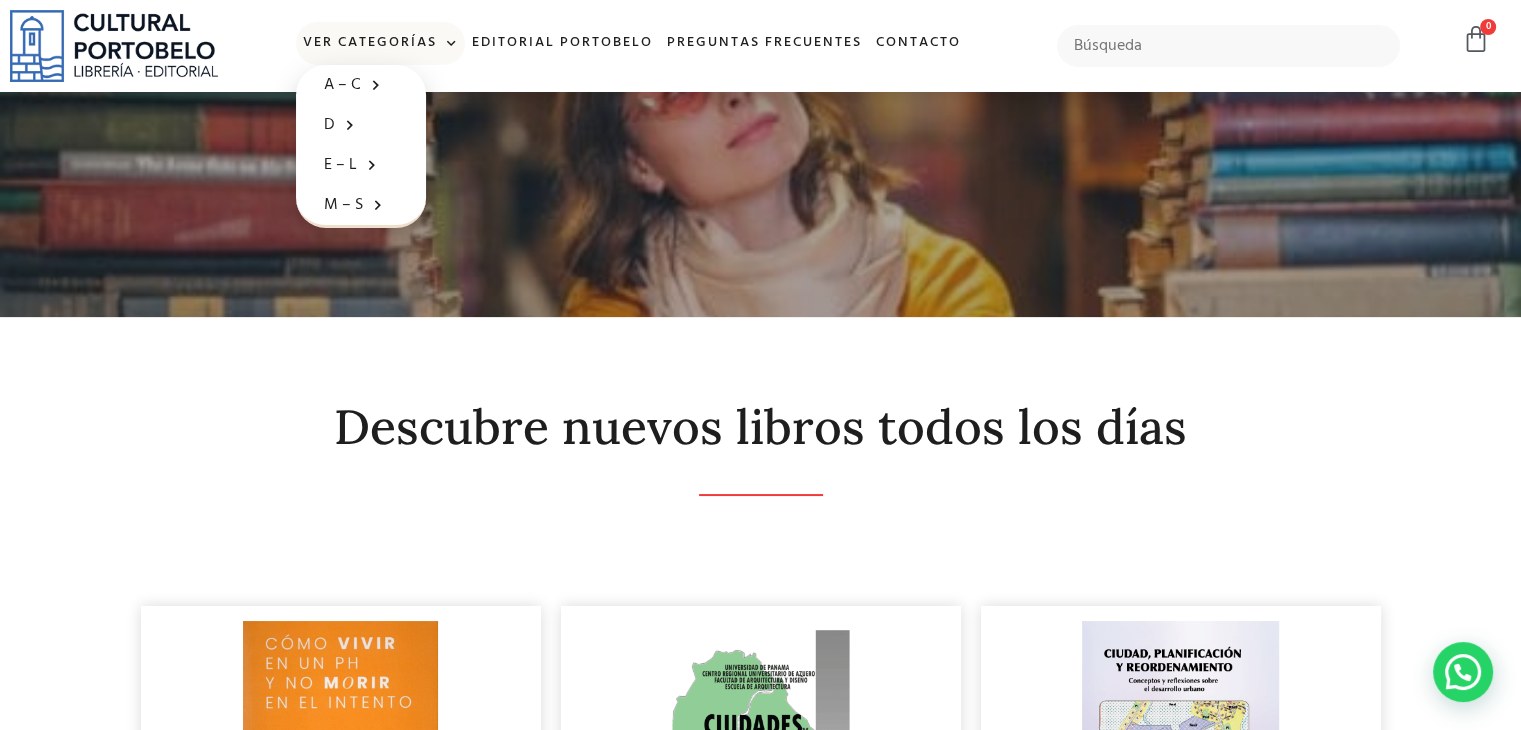 click 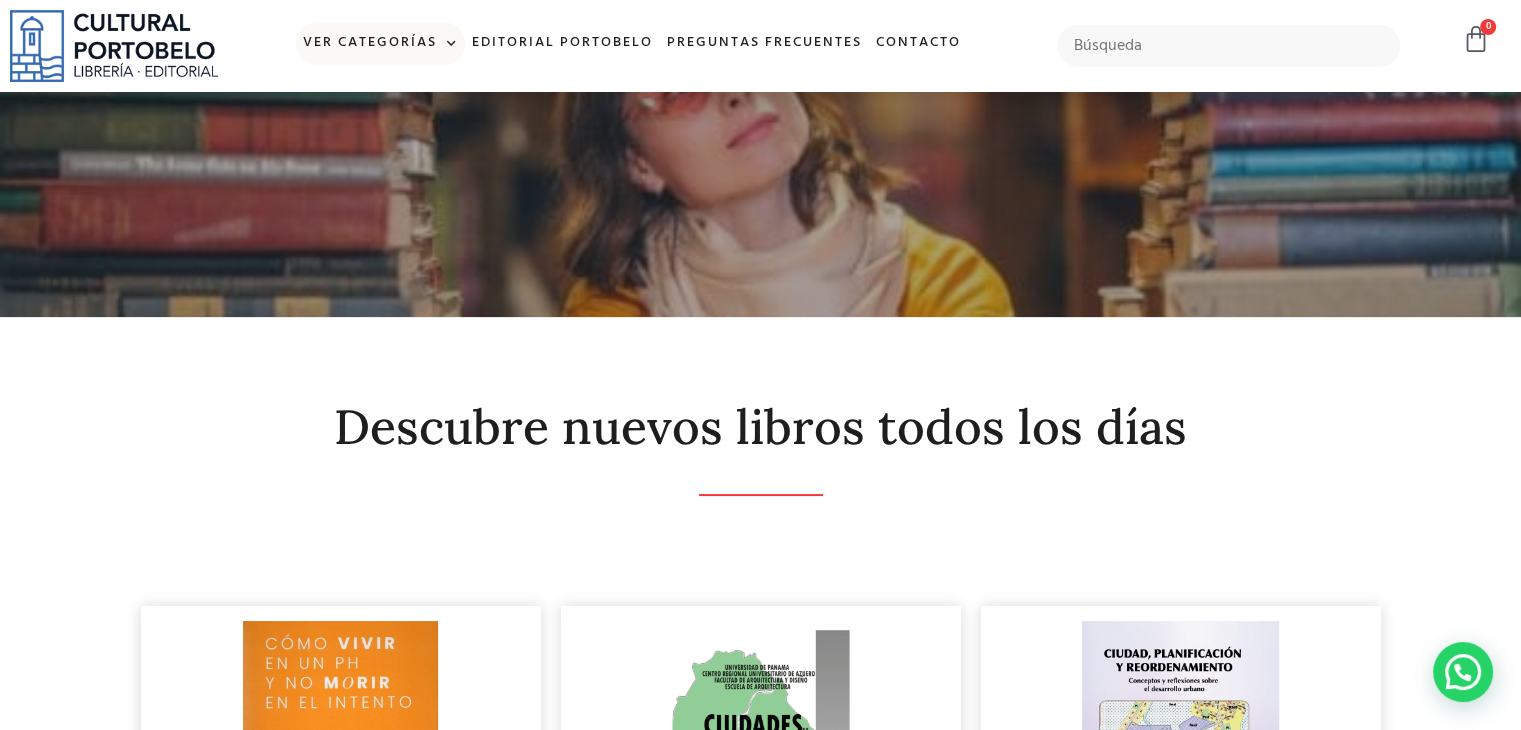 click 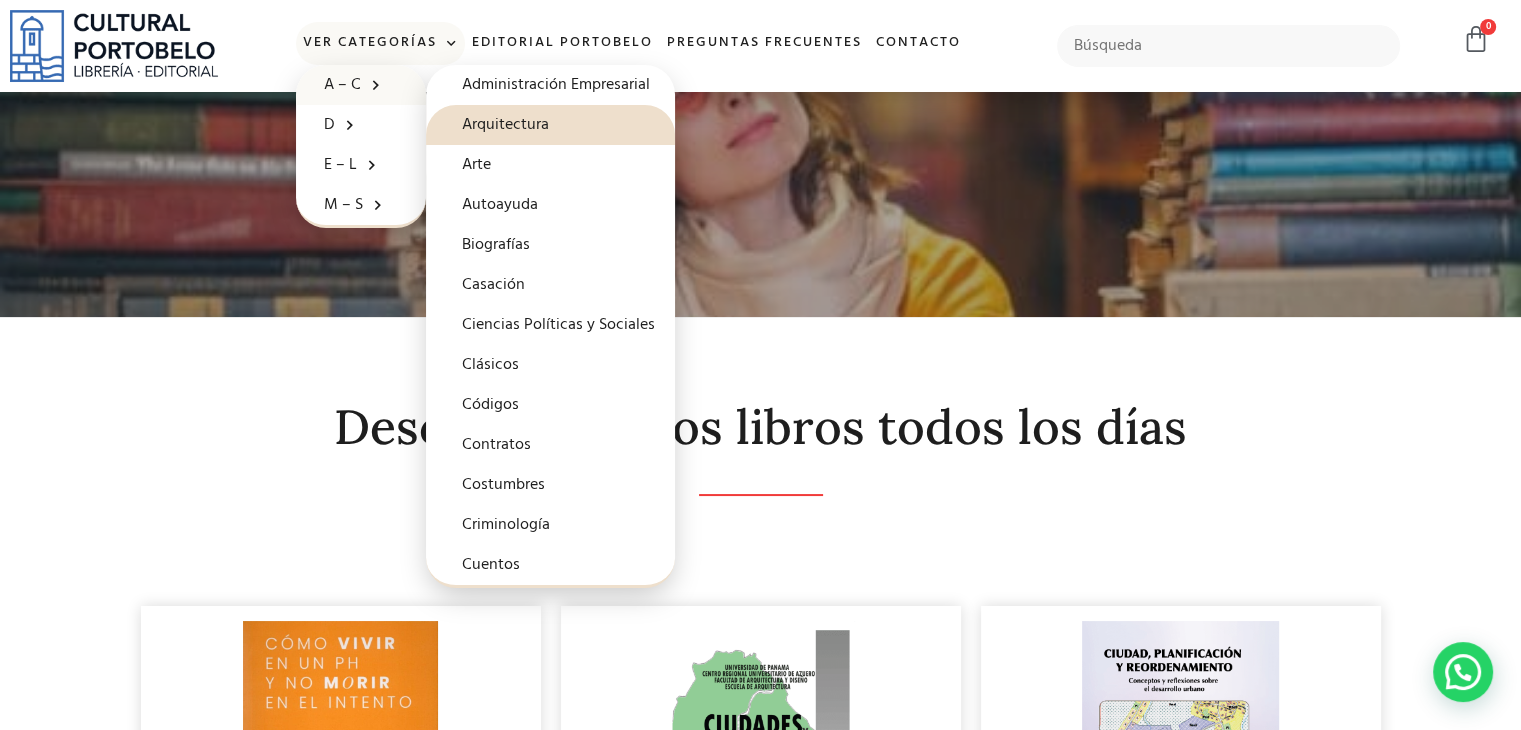 click on "A – C" 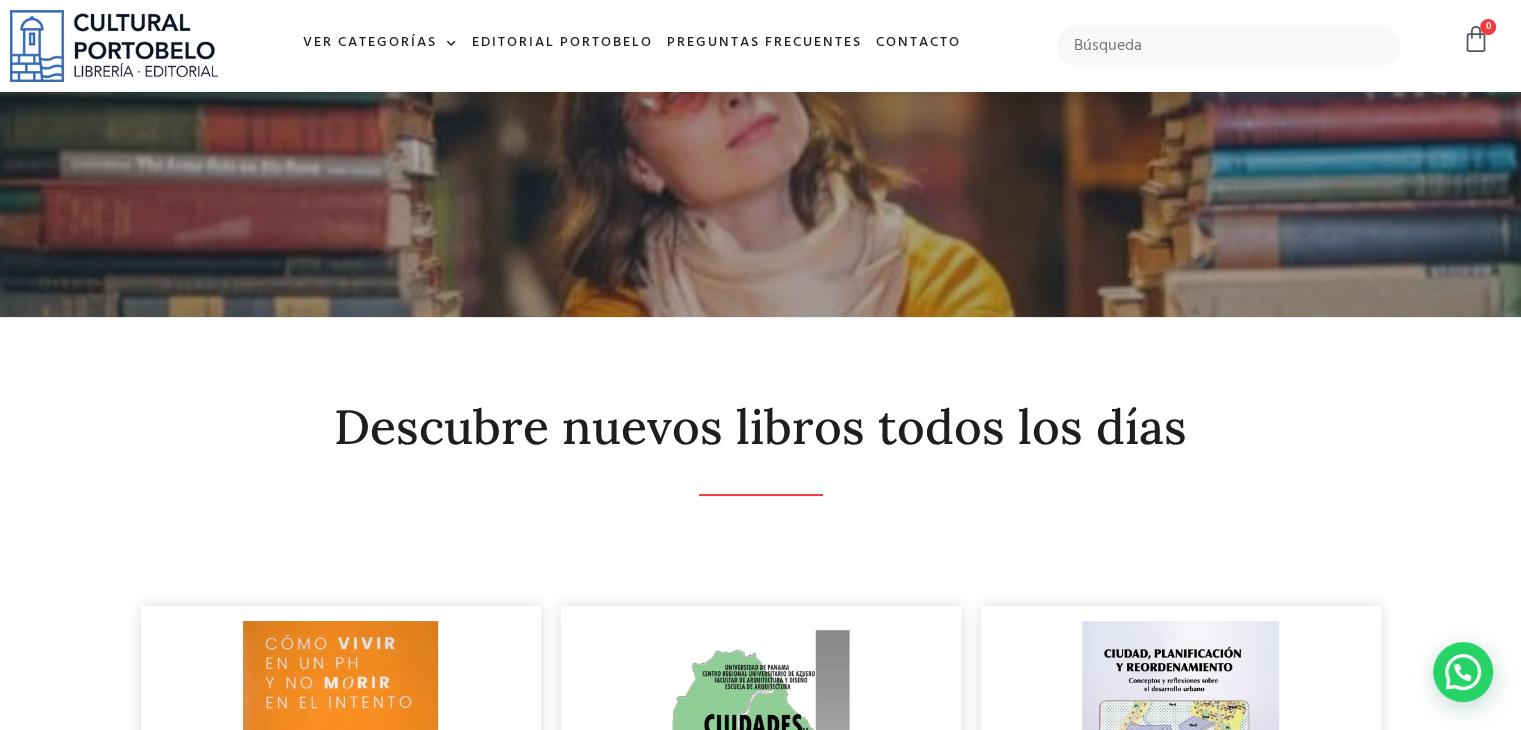 click on "Ver Categorías
A – C
Administración Empresarial
Arquitectura
Arte
Autoayuda
Biografías
Casación
Ciencias Políticas y Sociales
Clásicos
Códigos
Contratos
Costumbres
Criminología
Cuentos
D
Derecho Administrativo
Derecho Agrario
Derecho Ambiental
Derecho Civil
Derecho Constitucional
Derecho Familiar
Derecho Financiero
Derecho informático
Derecho Internacional
Derecho Laboral
Derecho Maritimo
Derecho Mercantil
Derecho Penal
Derecho Procesal
Derecho Tributario
Derechos Humanos
Documentos Legales
E – L
Educación
Estudio del derecho
Ética
Filología
Filosofía Del Derecho
Historia
Legislación Panameña
Literatura
M – S
Mediación y Arbitraje
Medicina Legal
Normas Educativas
Novelas
Nuevas tecnologías
Obras de política y derecho
Política" at bounding box center [632, 46] 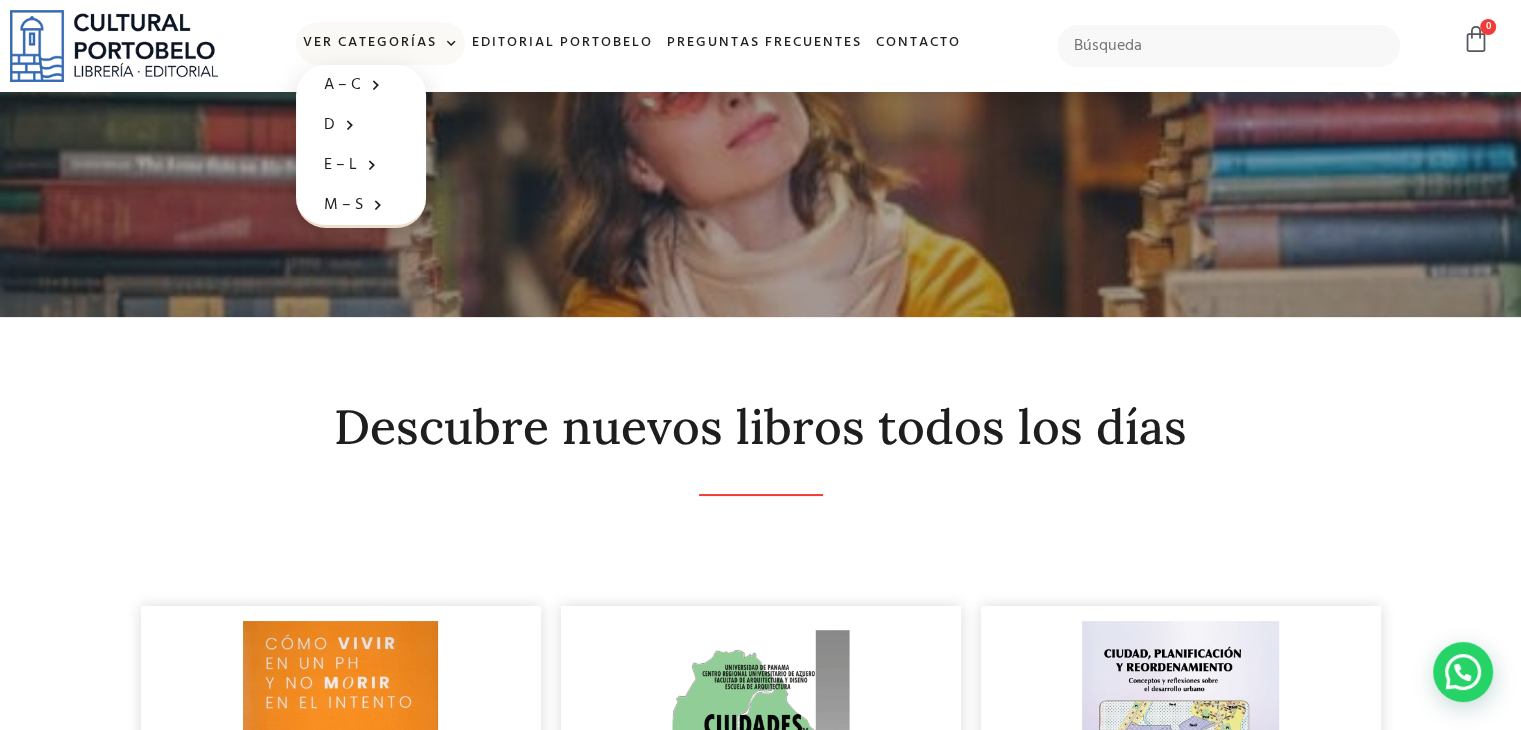 click 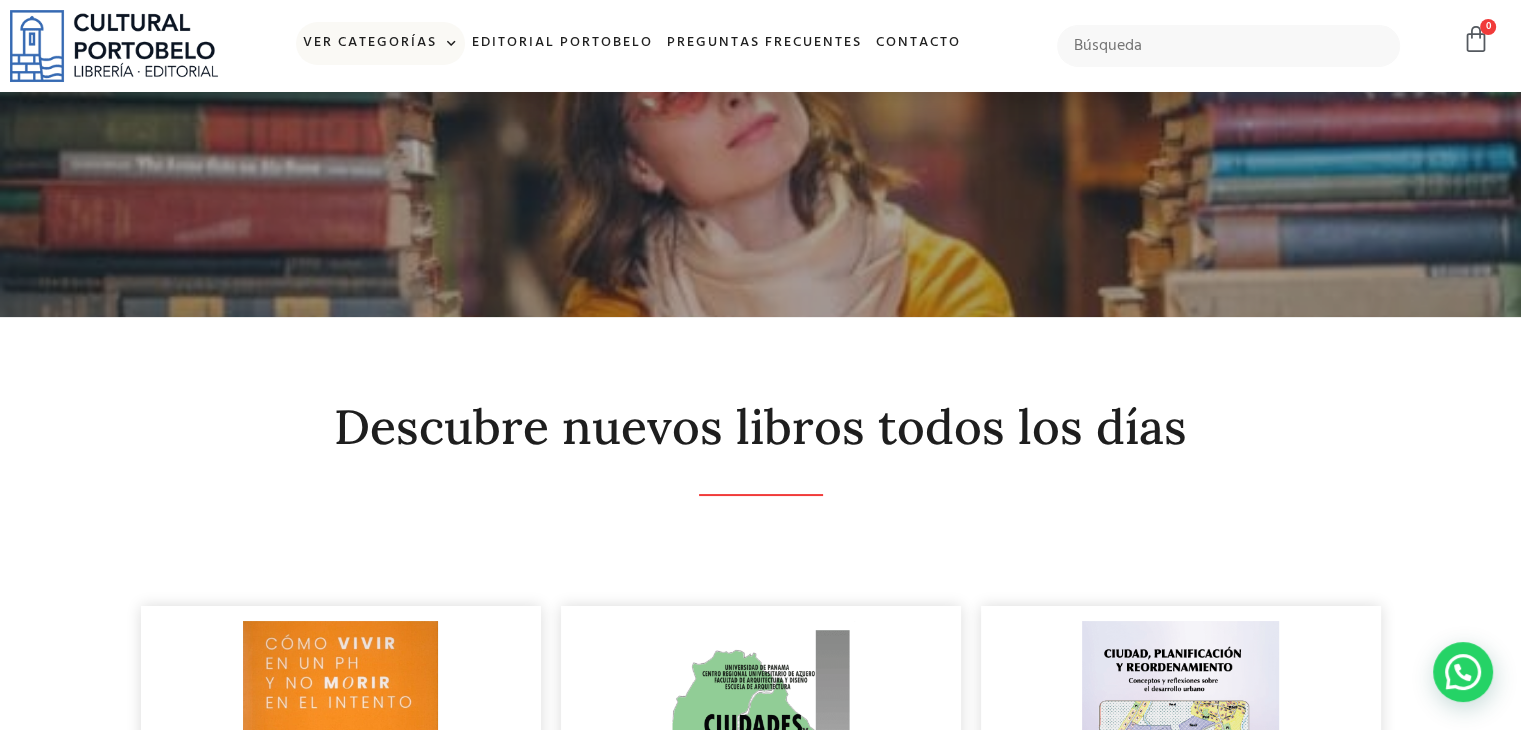click 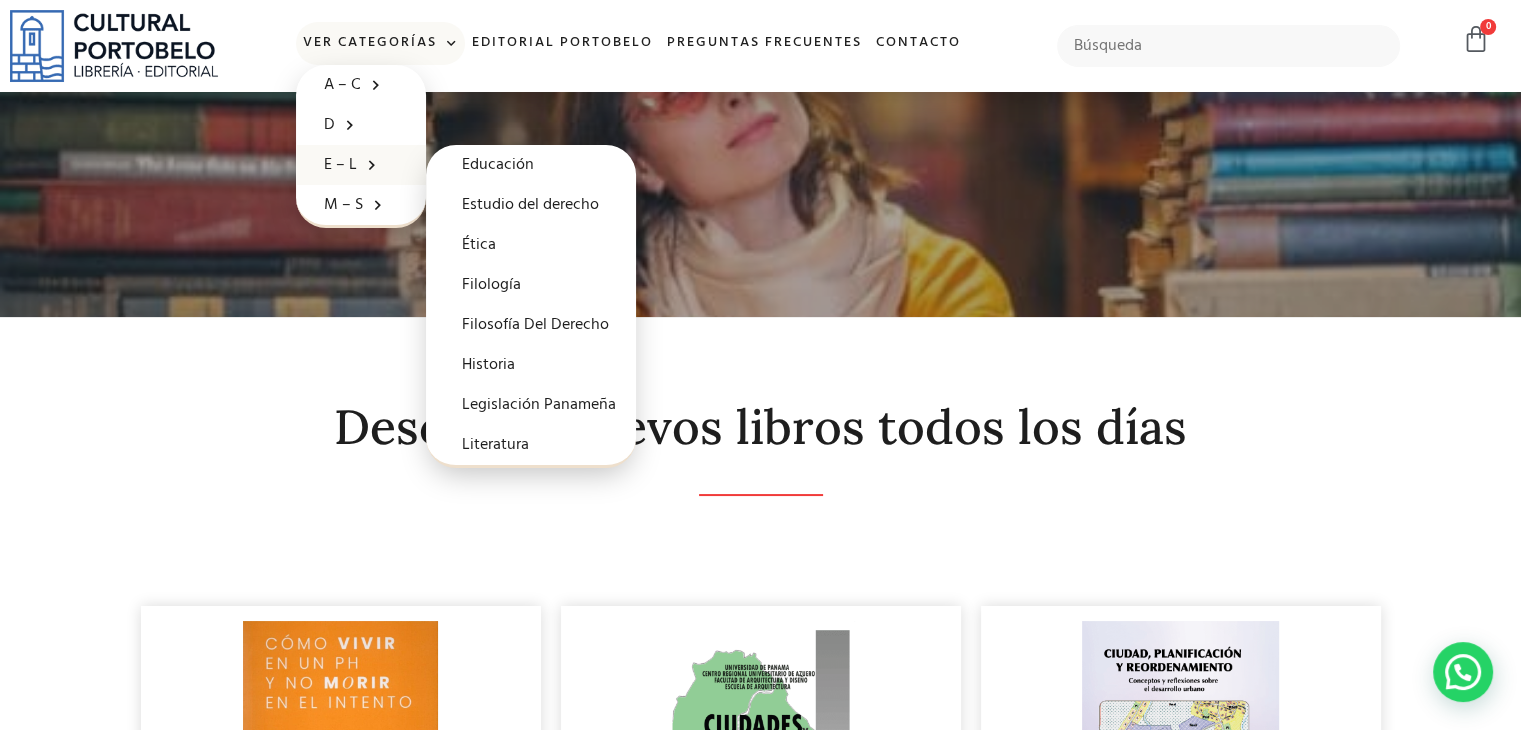 click on "E – L" 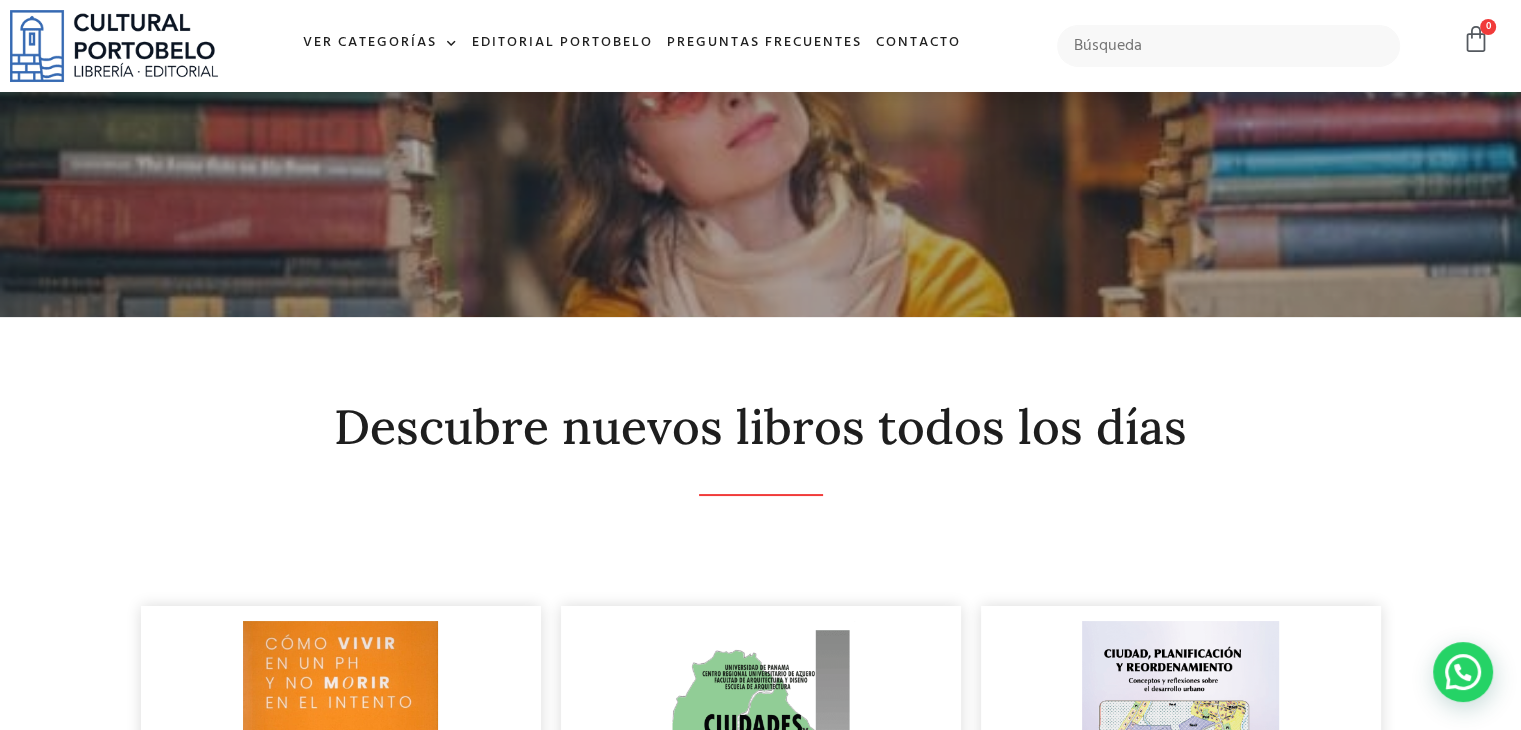 click on "Ir al contenido
Ver Categorías
A – C
Administración Empresarial
Arquitectura
Arte
Autoayuda
Biografías
Casación
Ciencias Políticas y Sociales
Clásicos
Códigos
Contratos
Costumbres
Criminología
Cuentos
D
Derecho Administrativo
Derecho Agrario
Derecho Ambiental
Derecho Civil
Derecho Constitucional
Derecho Familiar
Derecho Financiero
Derecho informático
Derecho Internacional
Derecho Laboral
Derecho Maritimo
Derecho Mercantil
Derecho Penal
Derecho Procesal
Derecho Tributario
Derechos Humanos
Documentos Legales
E – L
Educación
Estudio del derecho
Ética
Filología
Filosofía Del Derecho
Historia
Legislación Panameña
Literatura
M – S" at bounding box center [760, 1759] 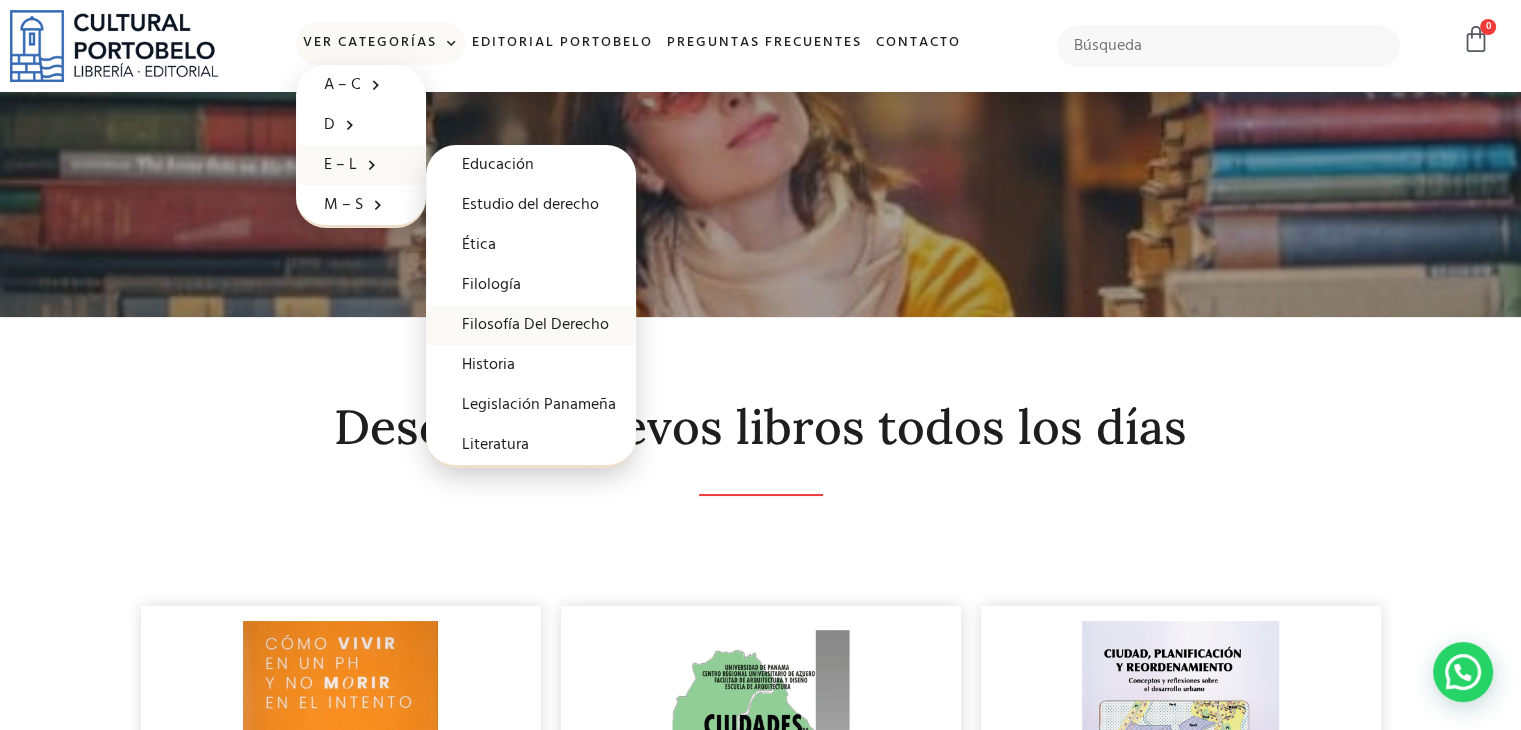 click on "Filosofía Del Derecho" 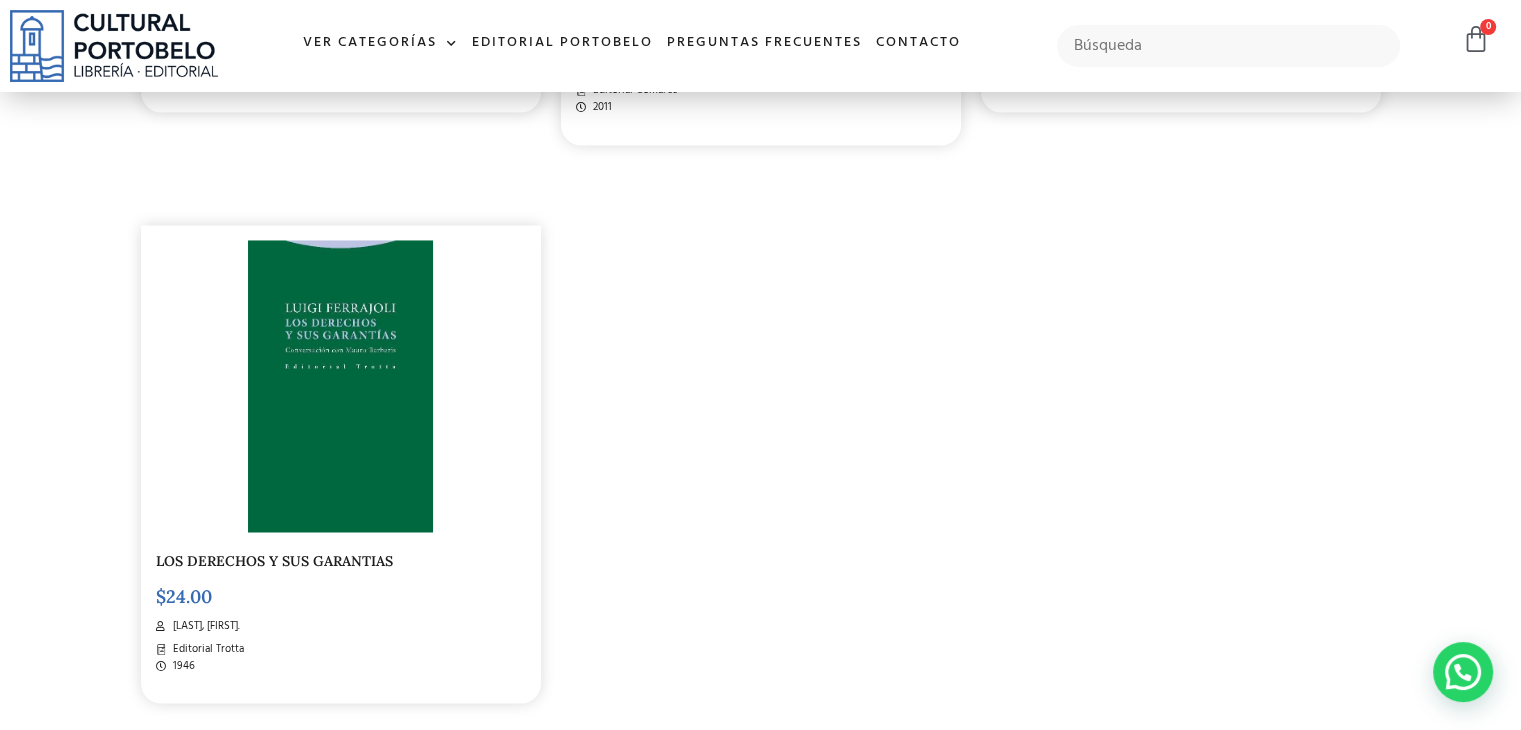 scroll, scrollTop: 3400, scrollLeft: 0, axis: vertical 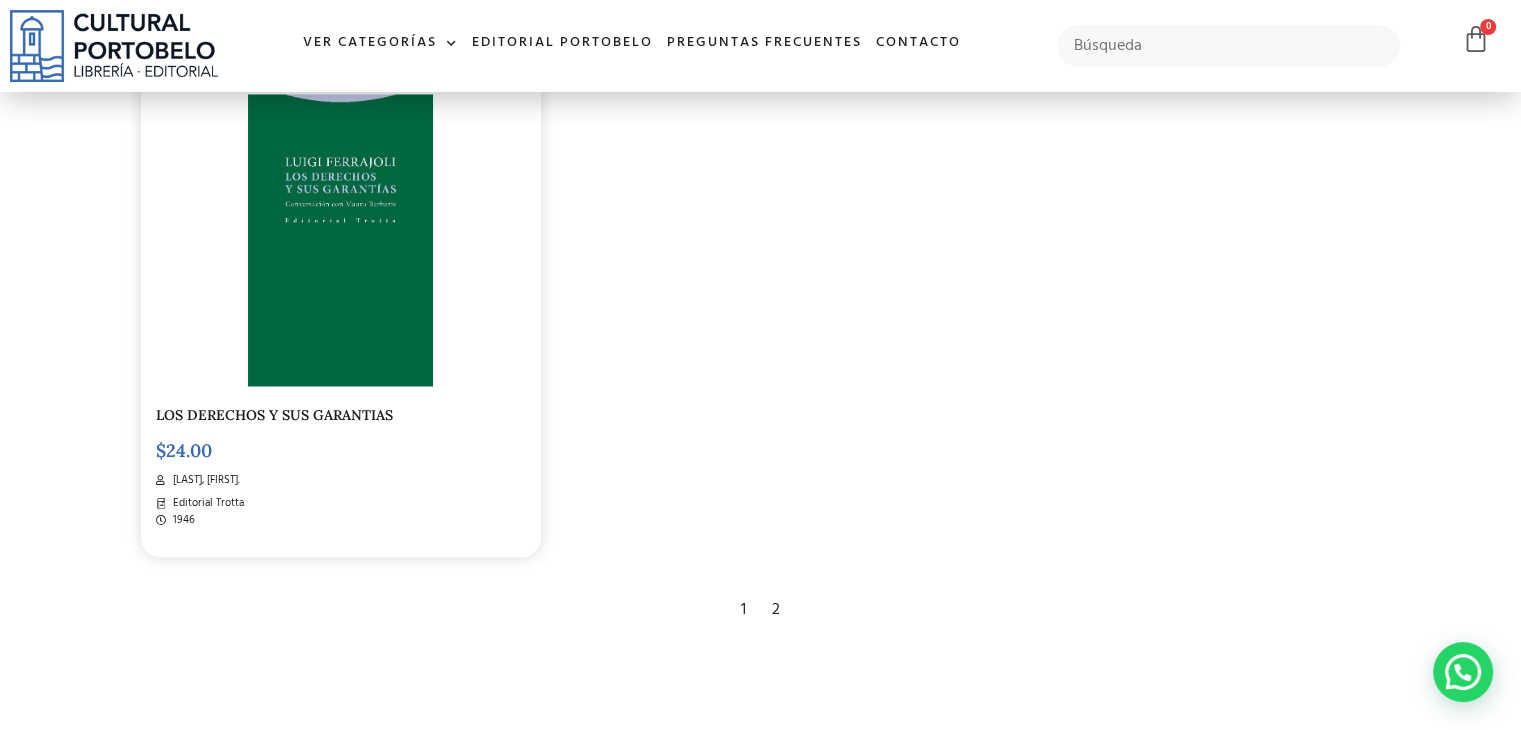 click on "2" at bounding box center (776, 609) 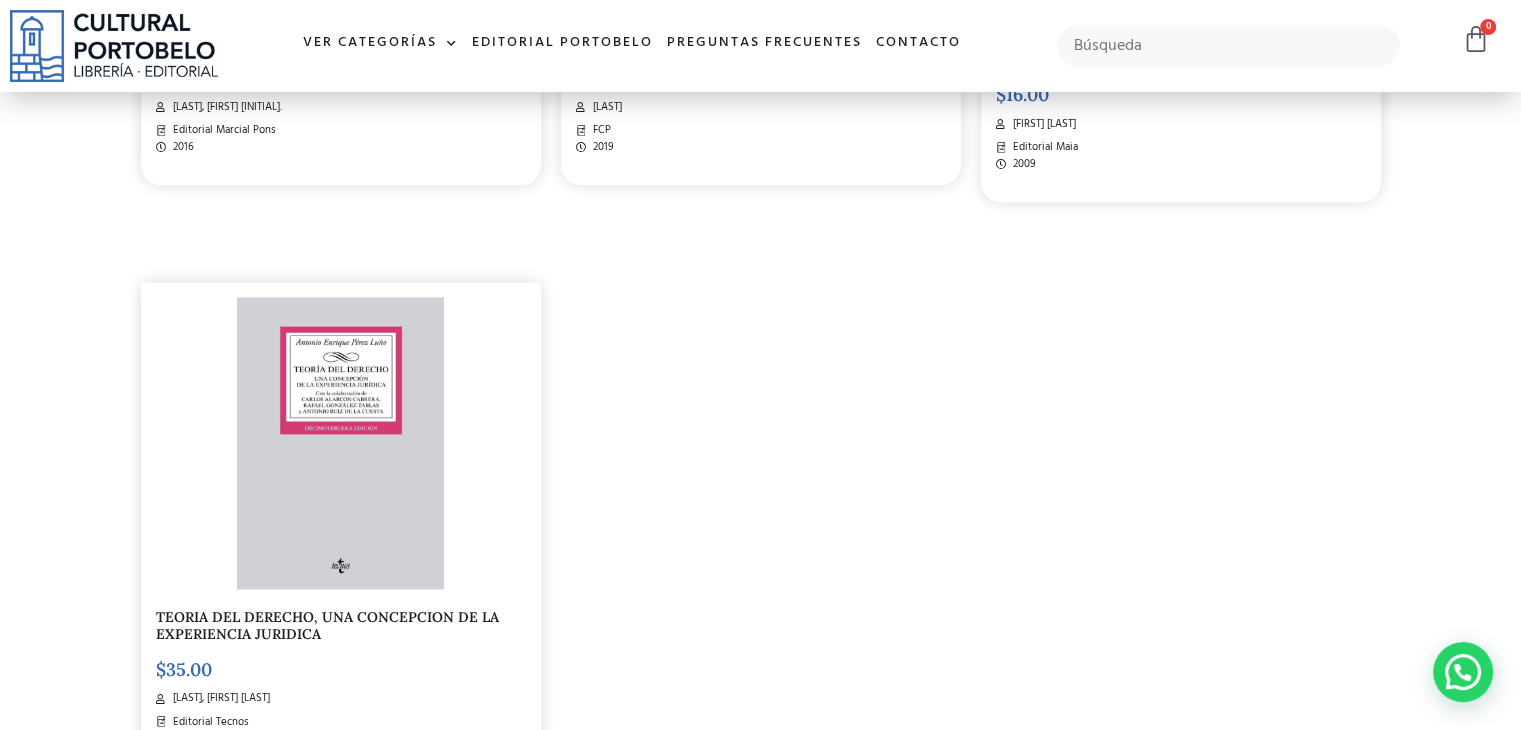 scroll, scrollTop: 2700, scrollLeft: 0, axis: vertical 